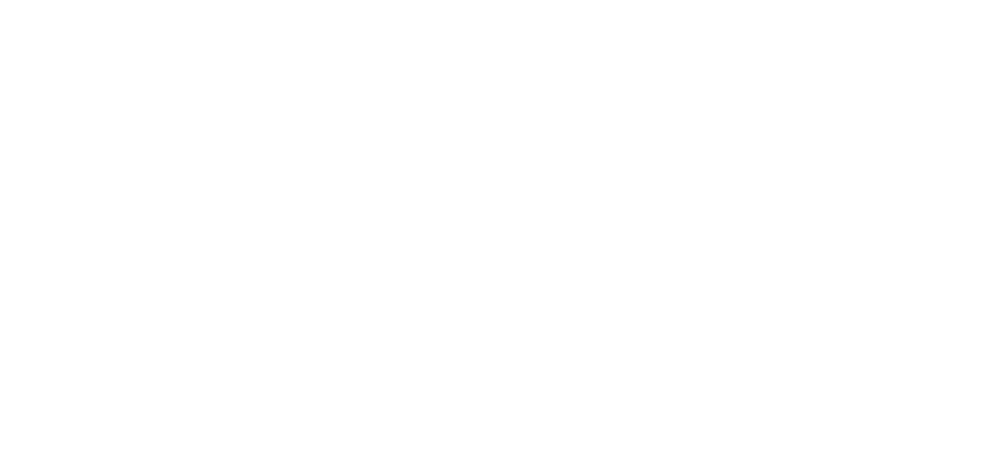 scroll, scrollTop: 0, scrollLeft: 0, axis: both 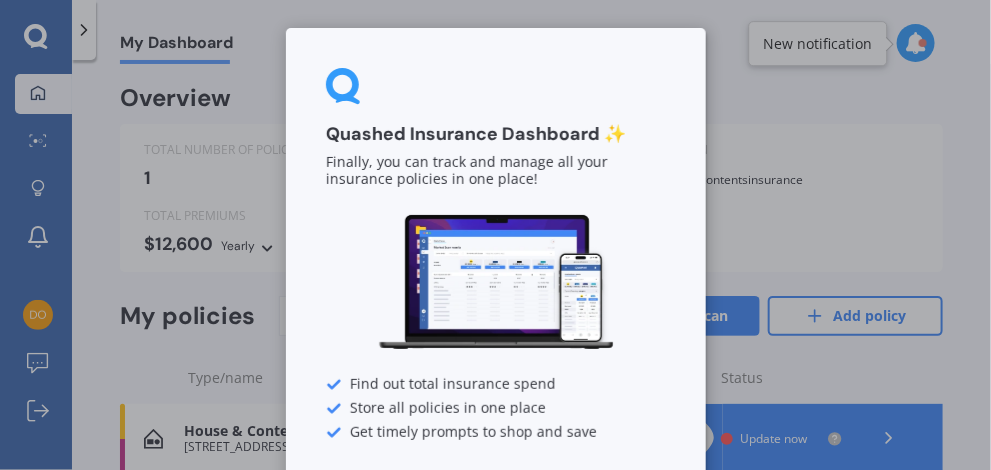click on "Quashed Insurance Dashboard ✨ Finally, you can track and manage all your insurance policies in one place!  Find out total insurance spend  Store all policies in one place  Get timely prompts to shop and save Continue" at bounding box center (495, 235) 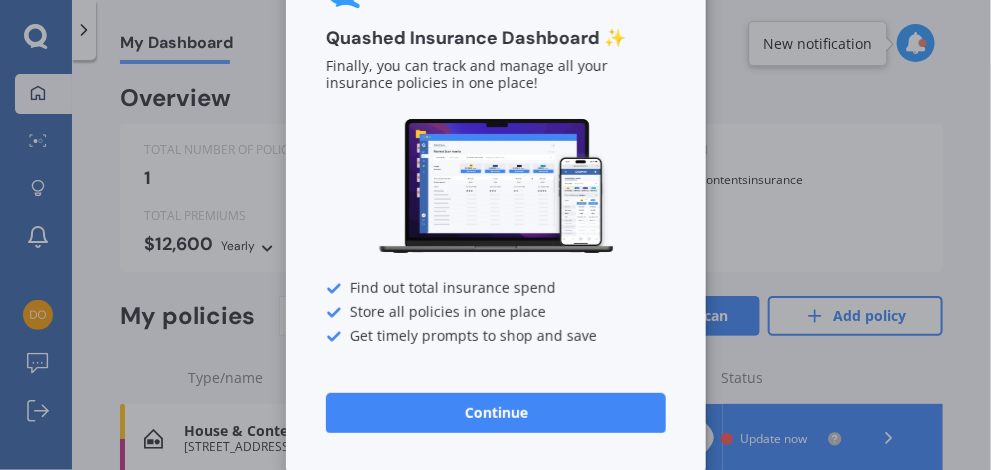 scroll, scrollTop: 98, scrollLeft: 0, axis: vertical 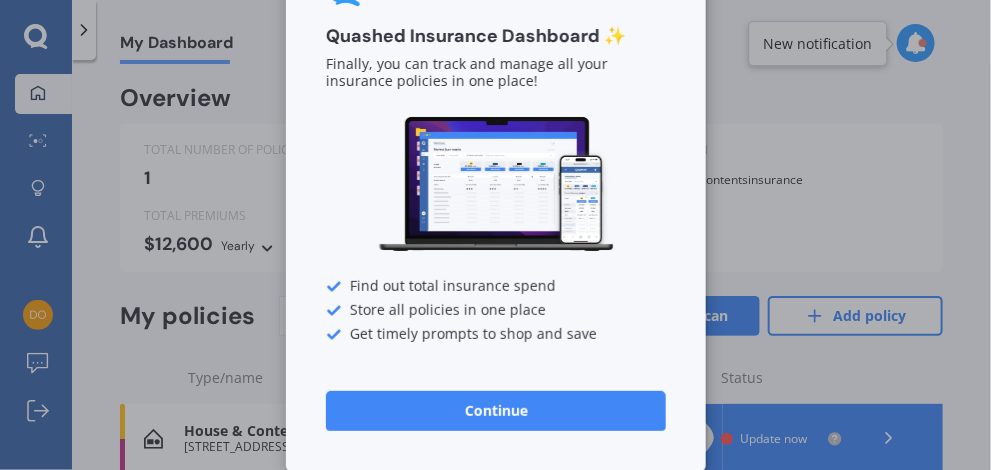 click on "Continue" at bounding box center (496, 411) 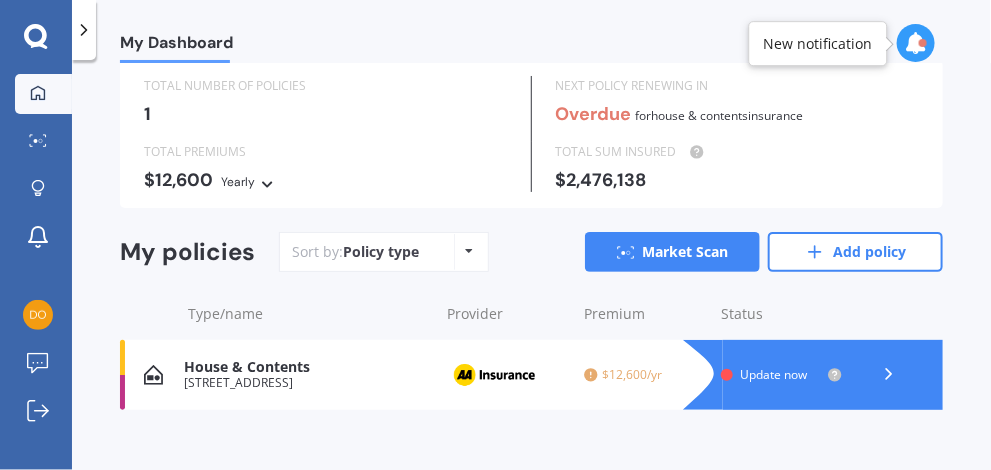 scroll, scrollTop: 87, scrollLeft: 0, axis: vertical 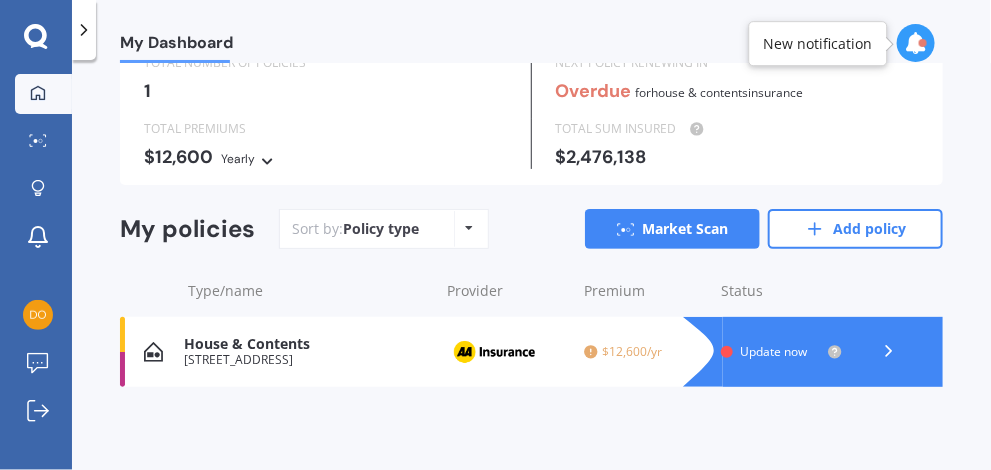 click on "Update now" at bounding box center (774, 351) 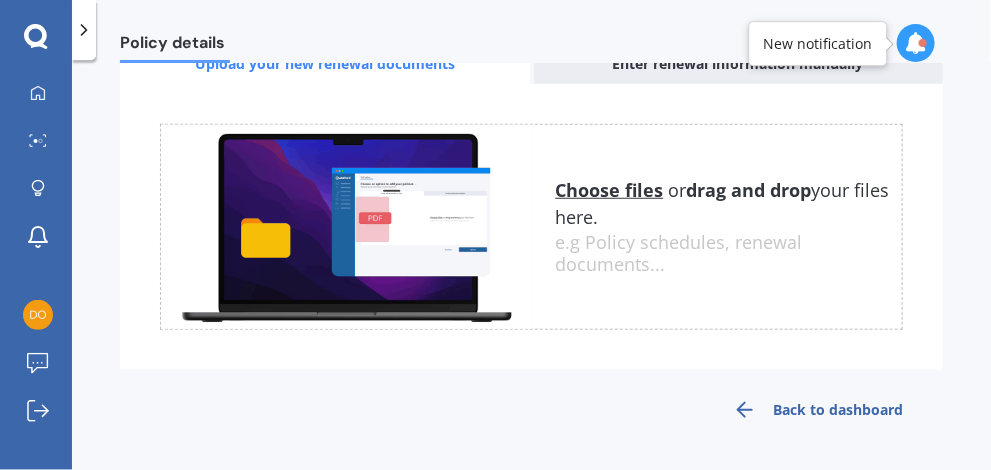 scroll, scrollTop: 432, scrollLeft: 0, axis: vertical 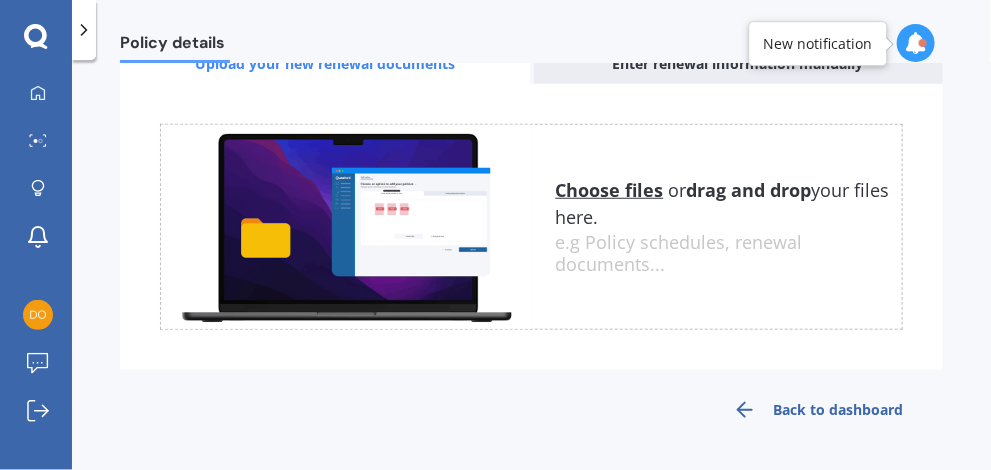 click on "Back to dashboard" at bounding box center (818, 410) 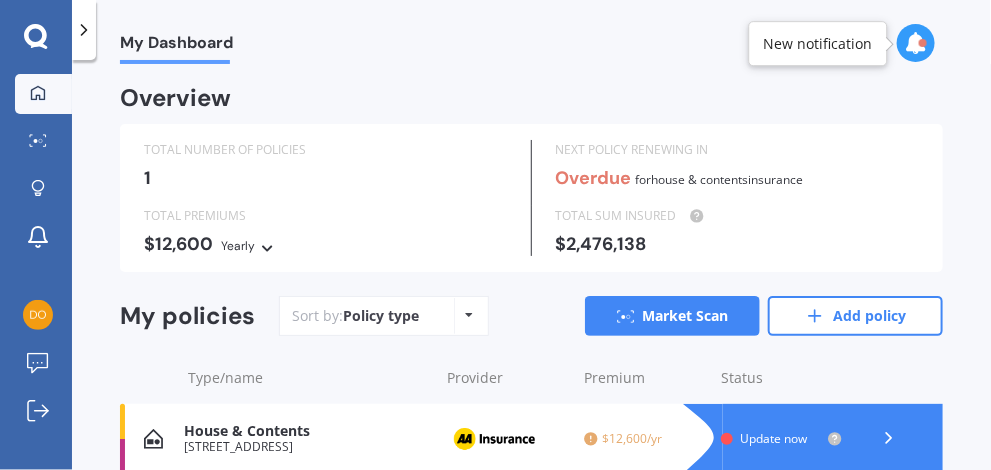 scroll, scrollTop: 87, scrollLeft: 0, axis: vertical 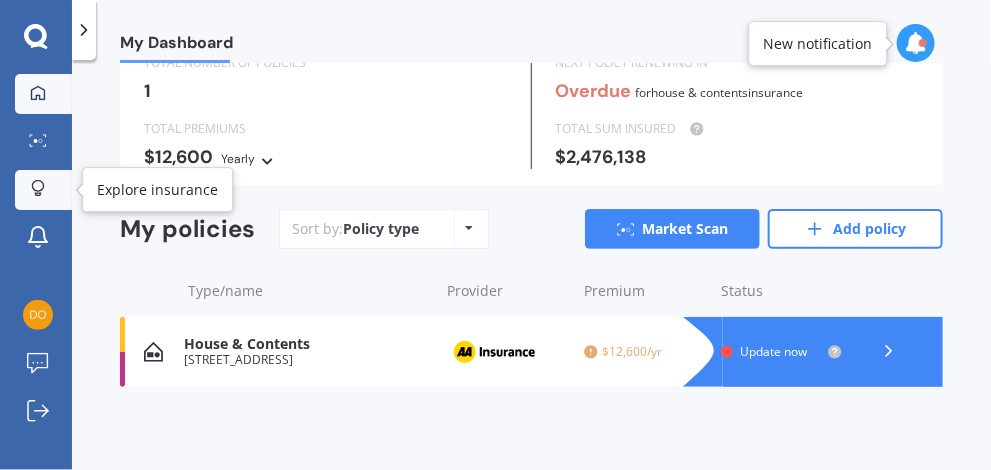 click 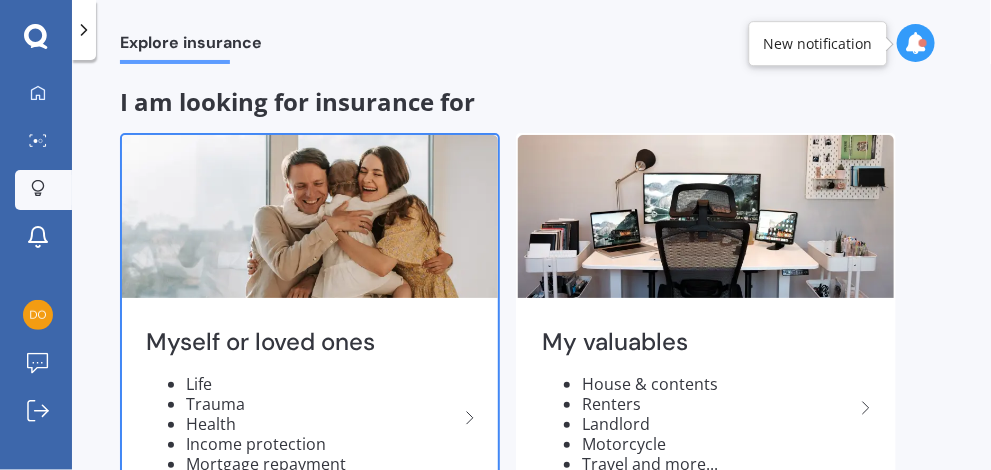 scroll, scrollTop: 200, scrollLeft: 0, axis: vertical 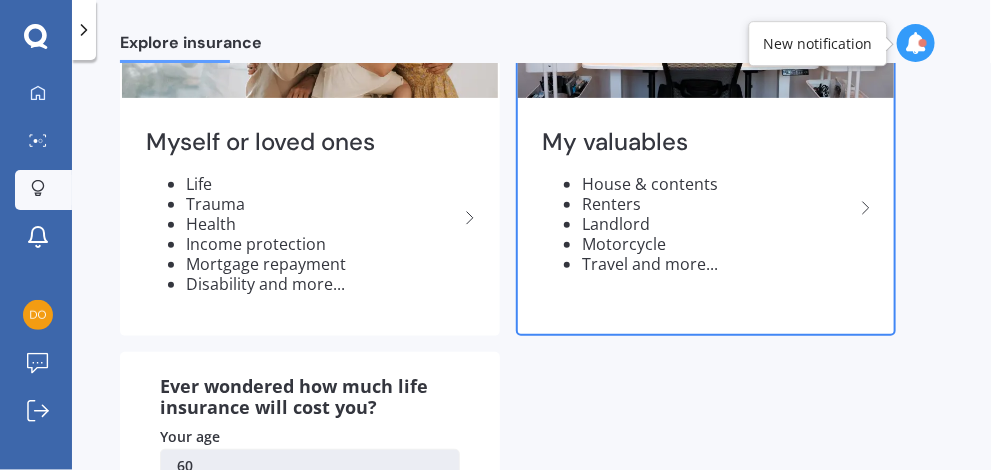 click on "House & contents" at bounding box center [718, 184] 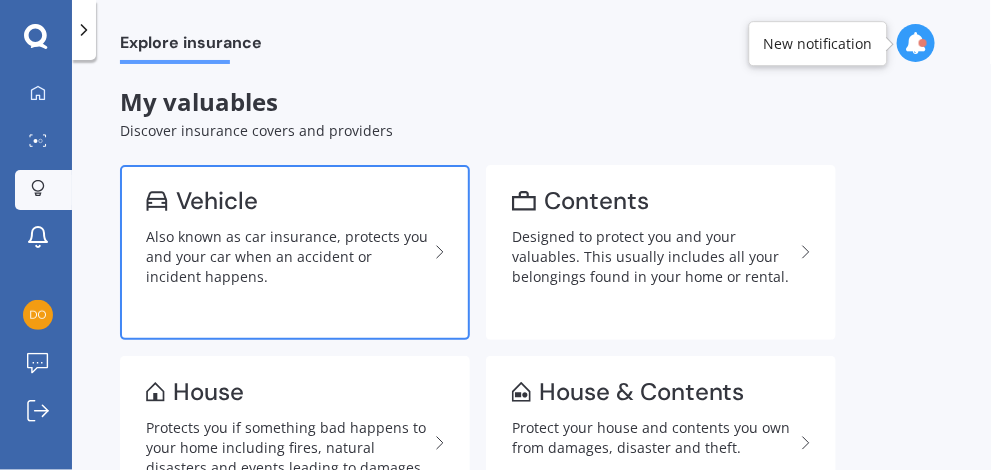 scroll, scrollTop: 200, scrollLeft: 0, axis: vertical 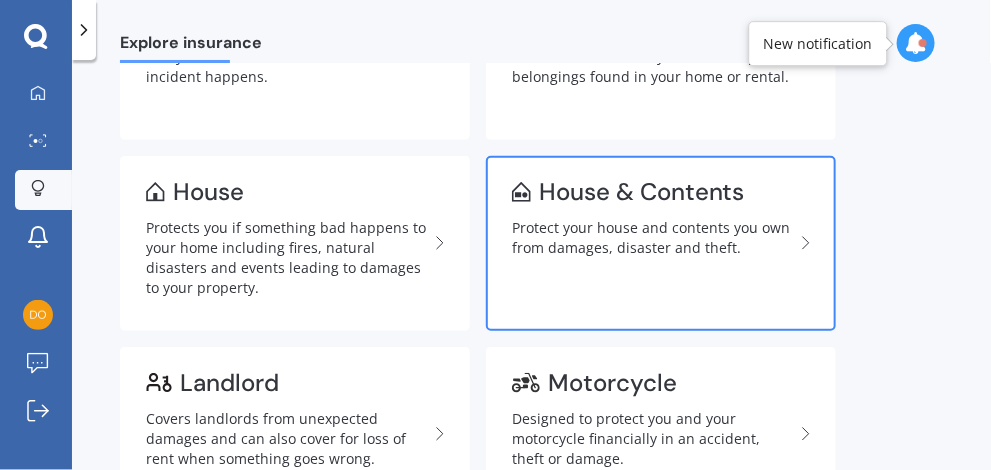 click on "House & Contents" at bounding box center (642, 192) 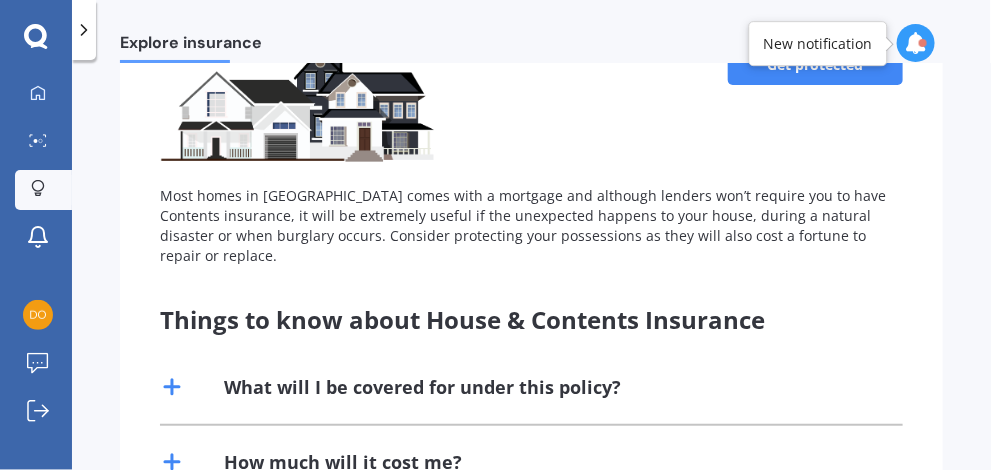 scroll, scrollTop: 0, scrollLeft: 0, axis: both 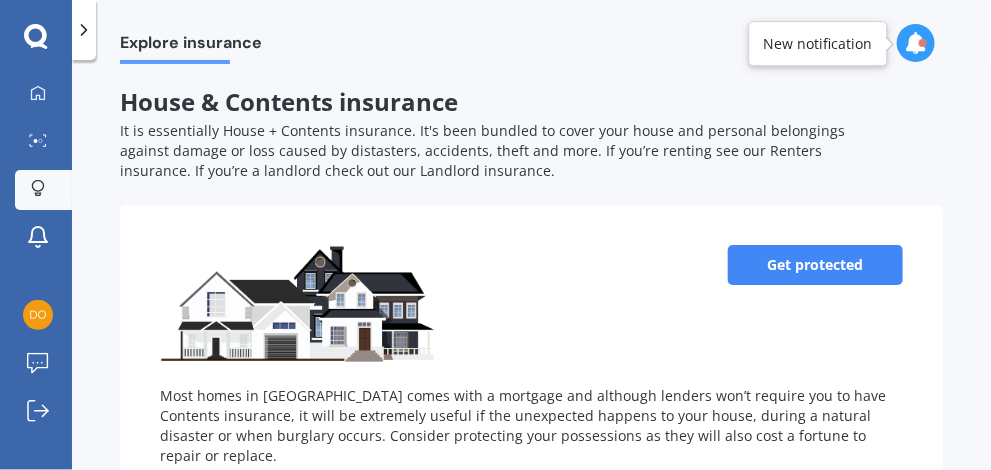 click on "Get protected" at bounding box center (815, 265) 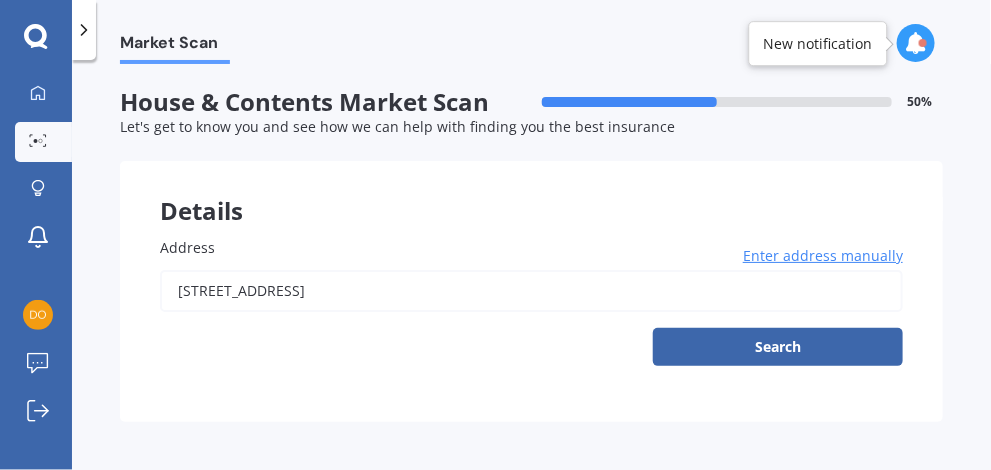scroll, scrollTop: 2, scrollLeft: 0, axis: vertical 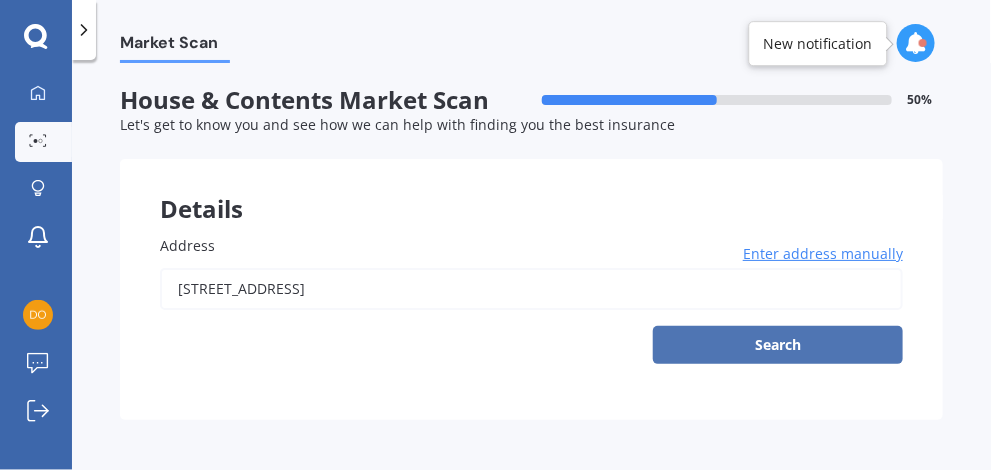 click on "Search" at bounding box center (778, 345) 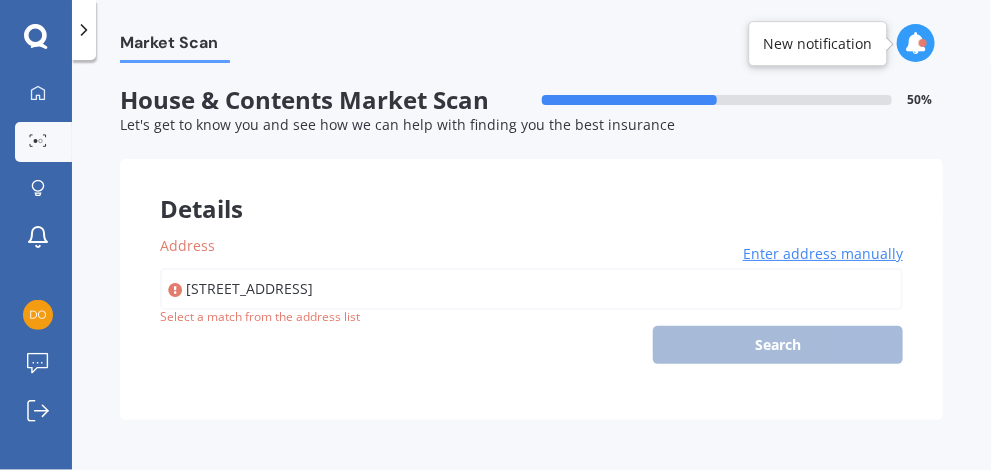 type on "[STREET_ADDRESS]" 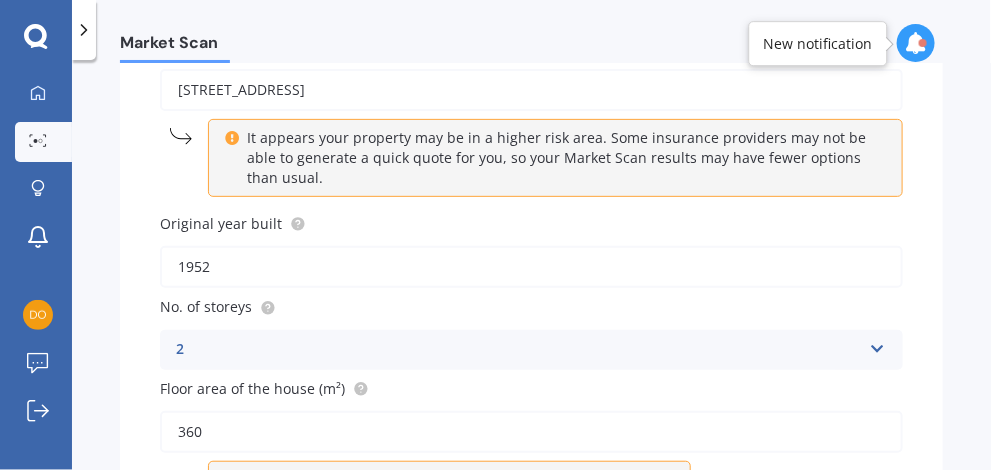 scroll, scrollTop: 202, scrollLeft: 0, axis: vertical 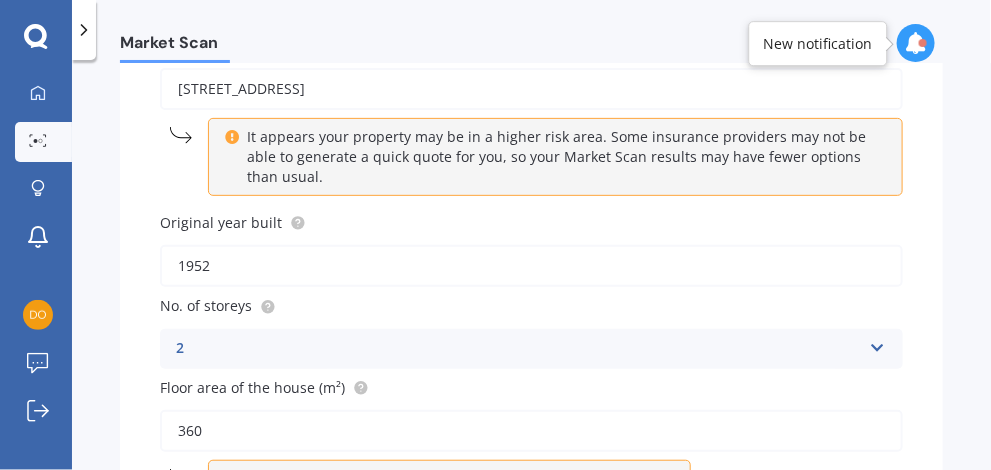 click on "1952" at bounding box center [531, 266] 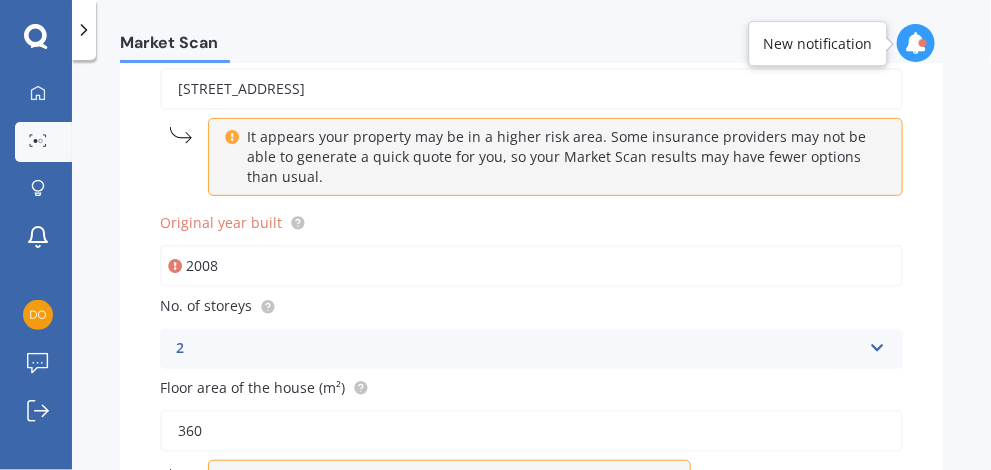 type on "2008" 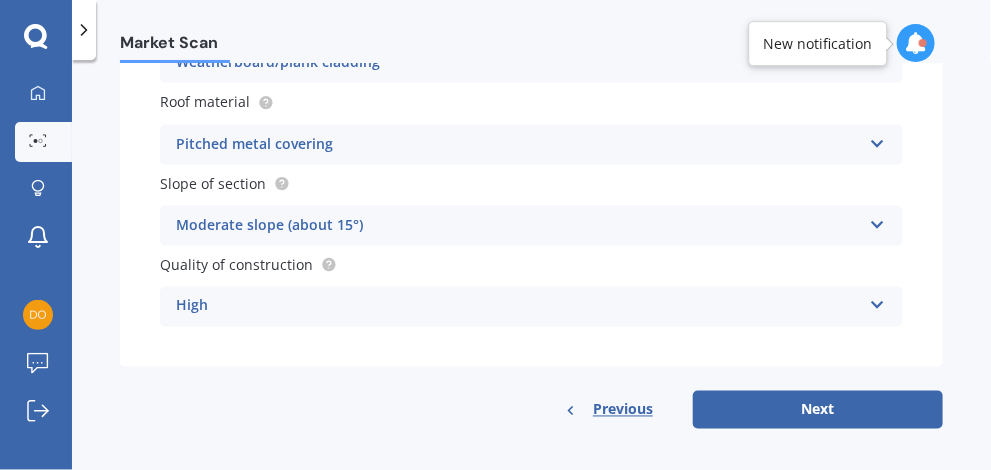 scroll, scrollTop: 792, scrollLeft: 0, axis: vertical 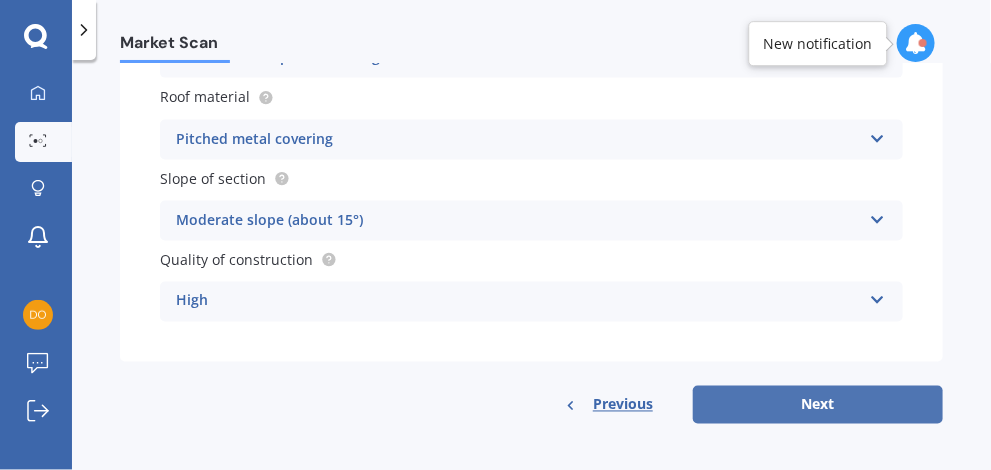 click on "Next" at bounding box center (818, 405) 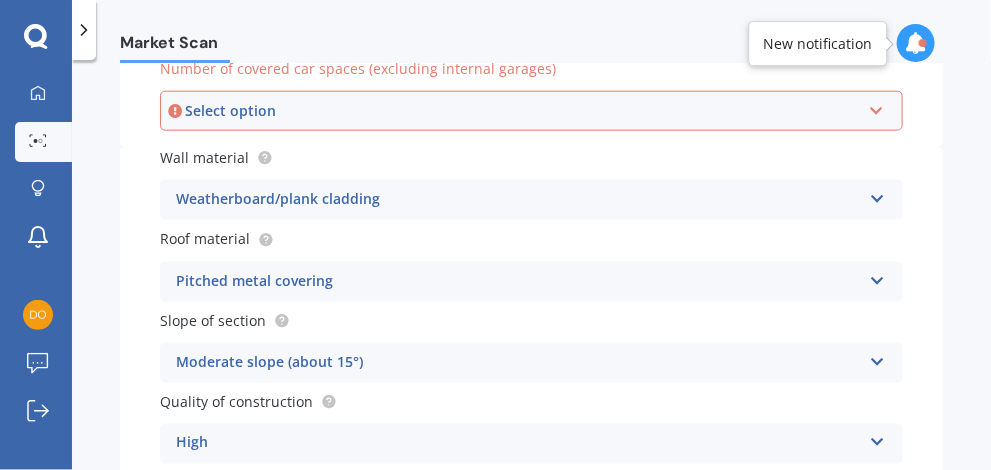scroll, scrollTop: 638, scrollLeft: 0, axis: vertical 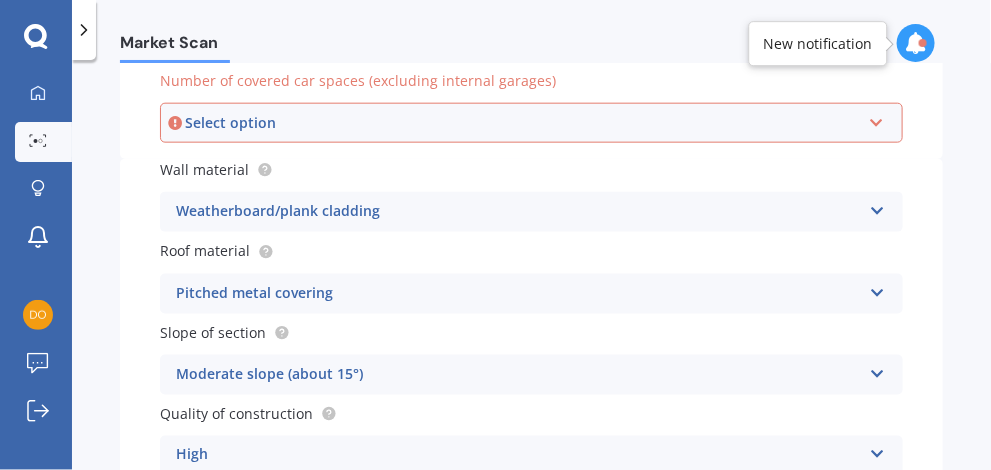 click on "Select option" at bounding box center [522, 123] 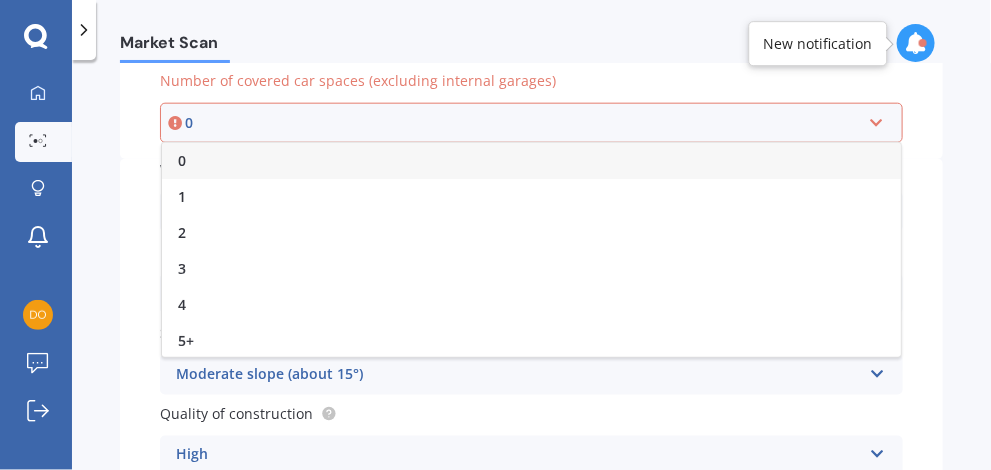 click on "0" at bounding box center [531, 161] 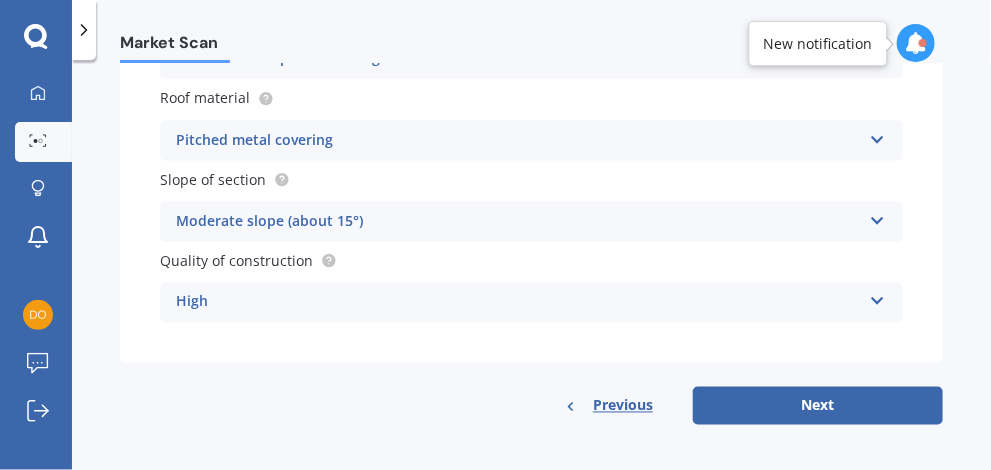 scroll, scrollTop: 792, scrollLeft: 0, axis: vertical 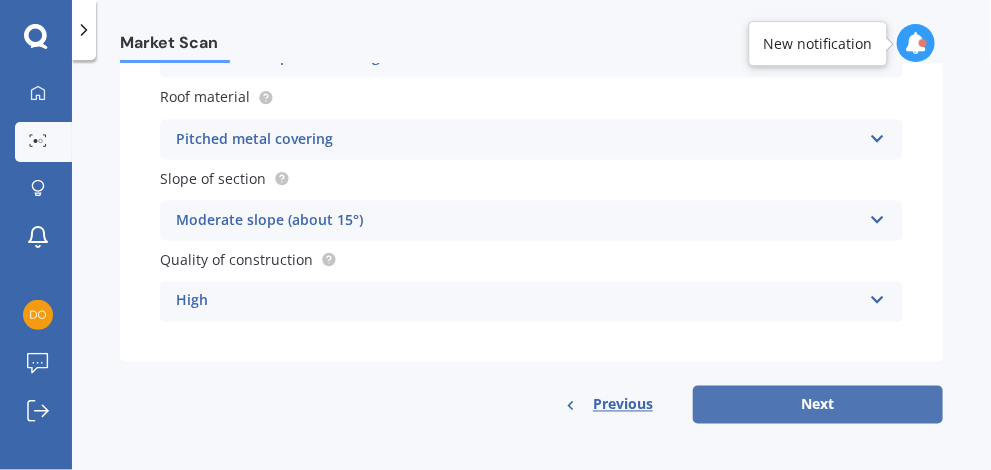 click on "Next" at bounding box center [818, 405] 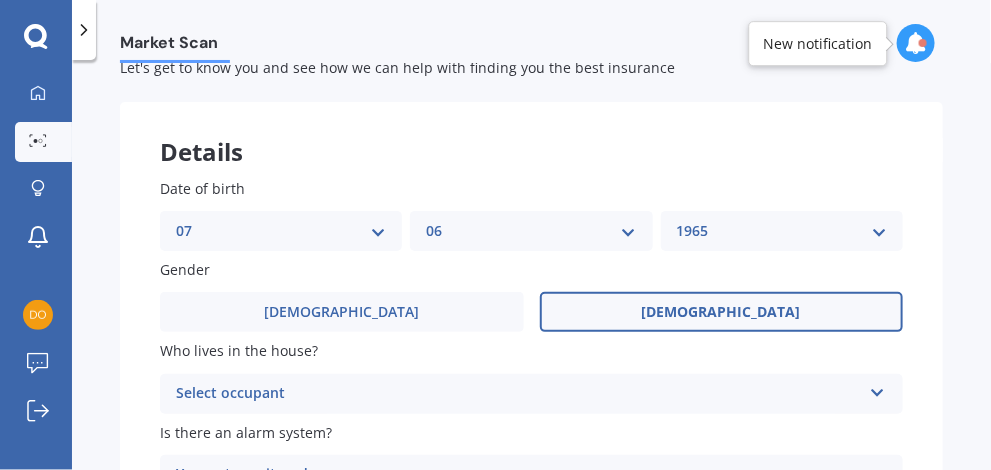 scroll, scrollTop: 0, scrollLeft: 0, axis: both 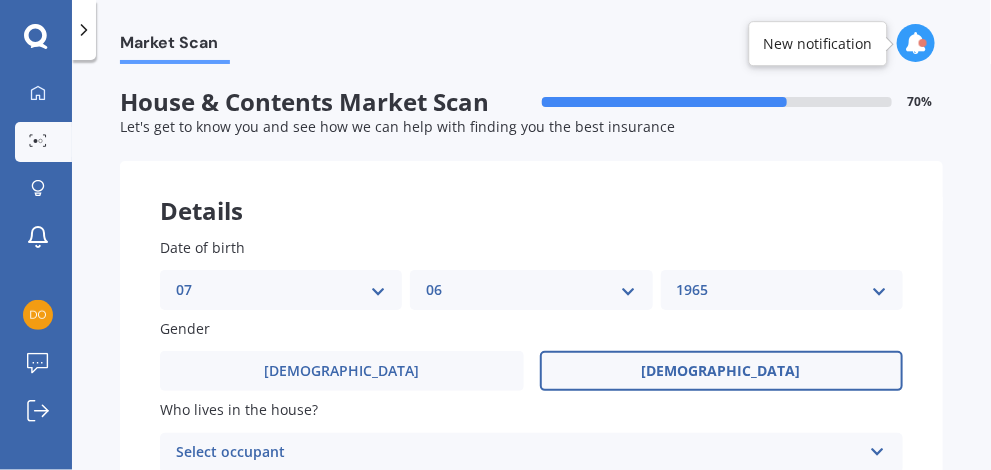 click on "[DEMOGRAPHIC_DATA]" at bounding box center (722, 371) 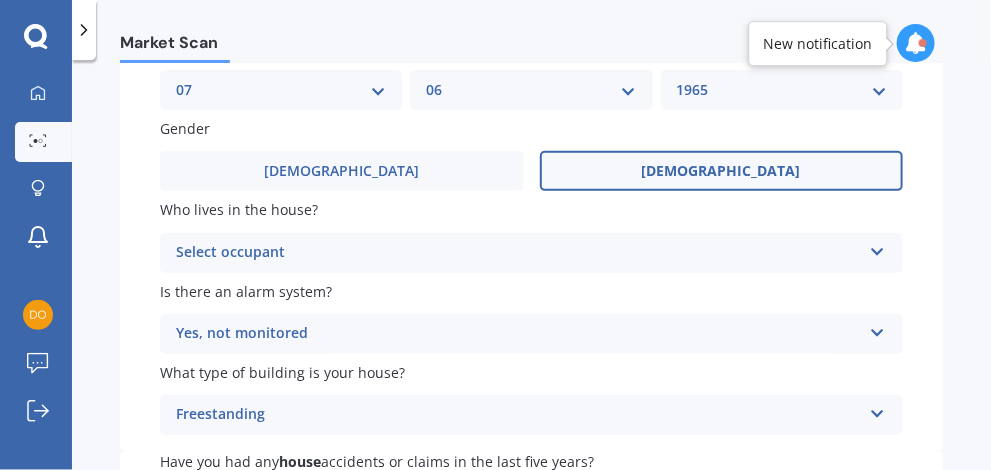 click on "Select occupant" at bounding box center [518, 253] 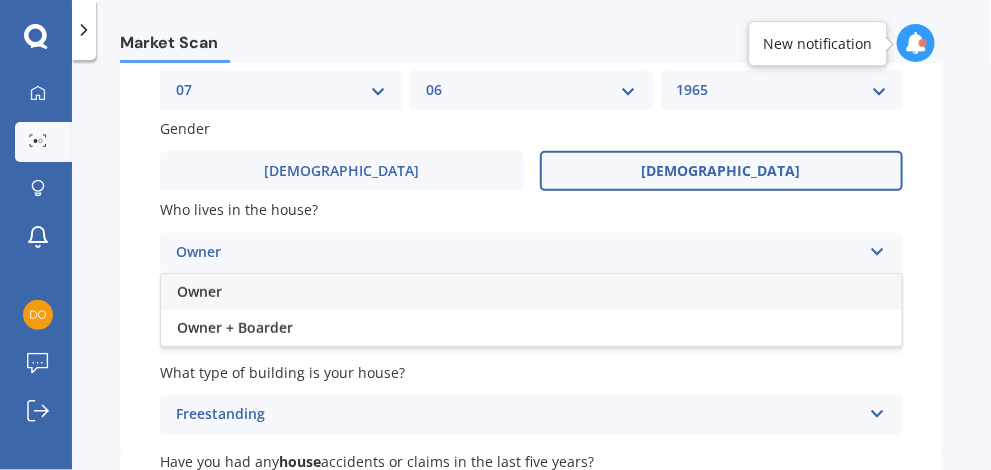 click on "Owner" at bounding box center (518, 253) 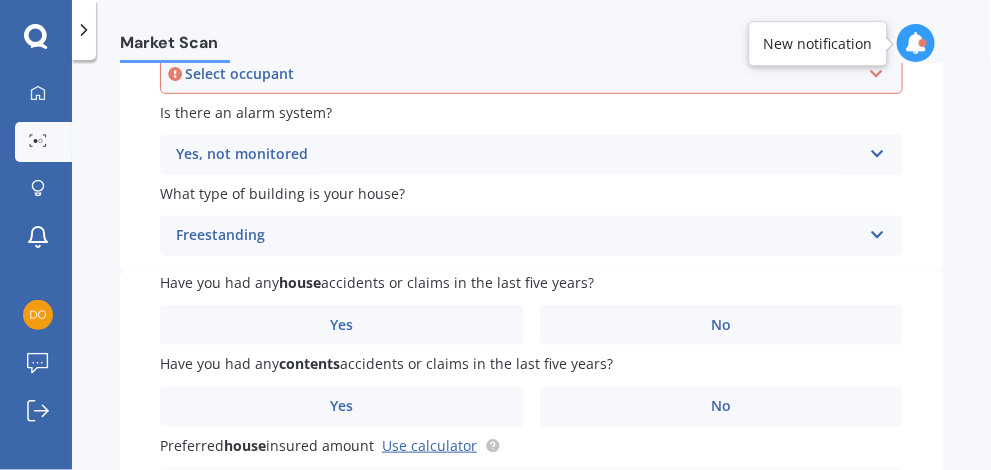 scroll, scrollTop: 400, scrollLeft: 0, axis: vertical 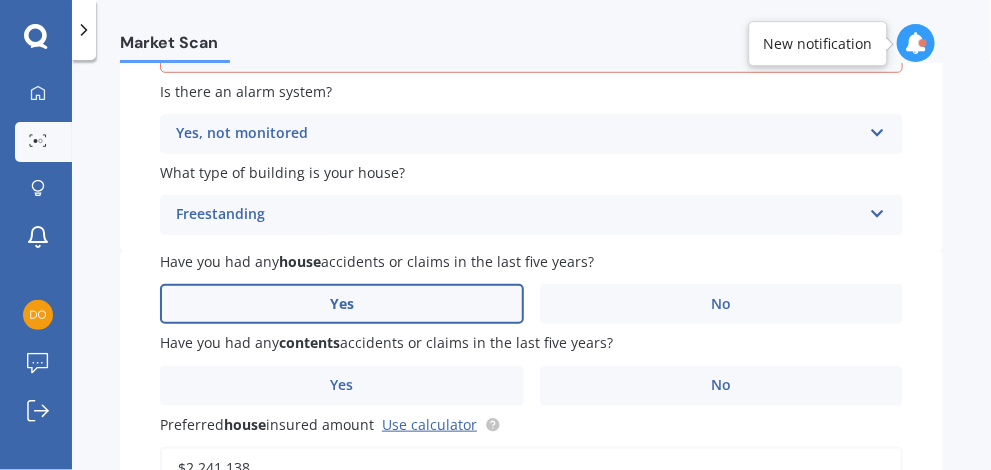 click on "Yes" at bounding box center [342, 304] 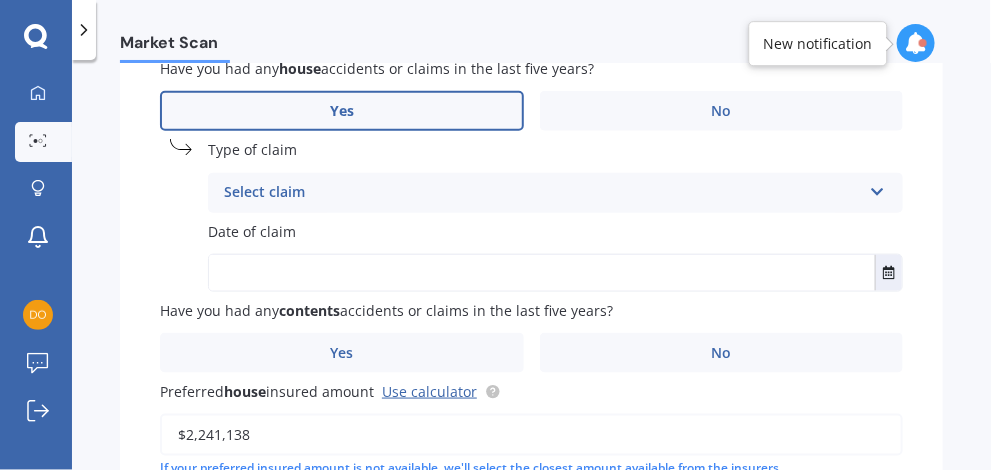 scroll, scrollTop: 600, scrollLeft: 0, axis: vertical 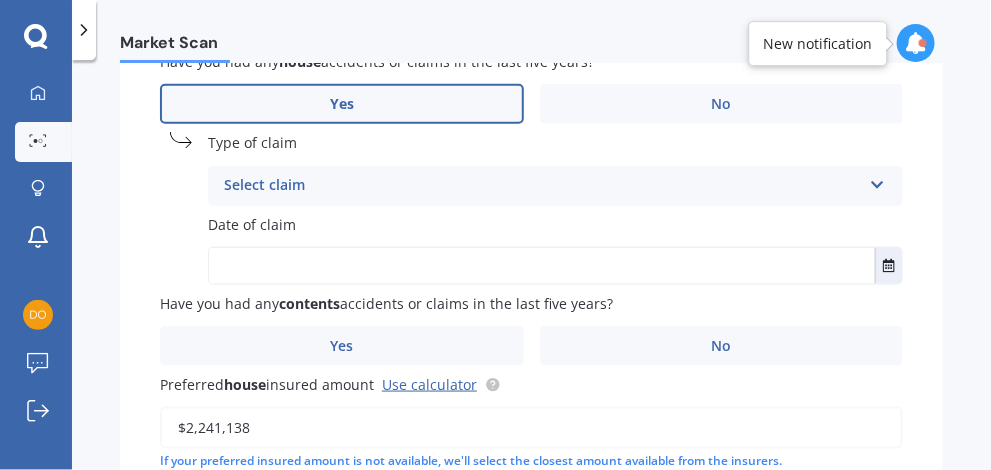 click on "Select claim" at bounding box center (542, 186) 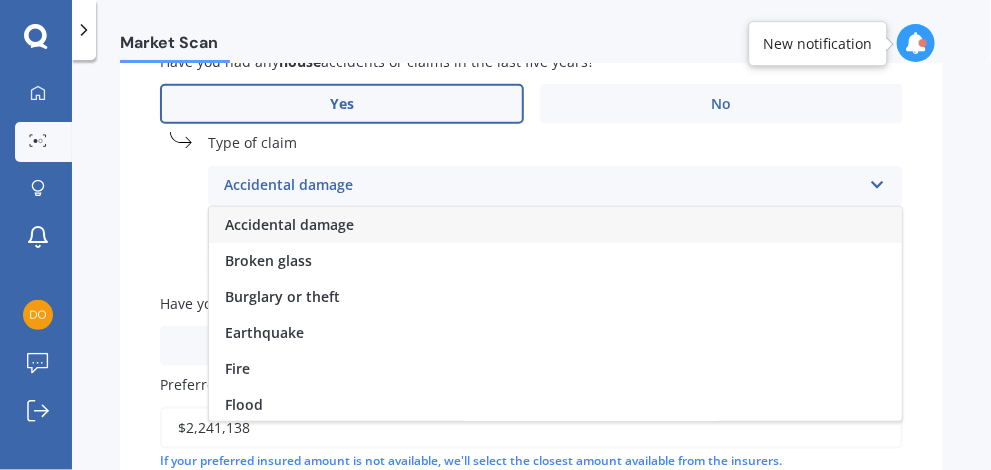 click on "Accidental damage" at bounding box center (542, 186) 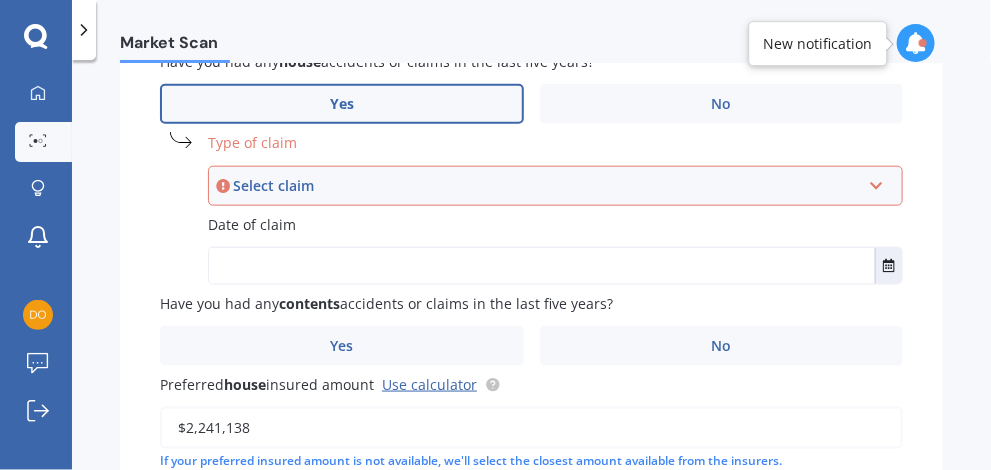 click on "Select claim" at bounding box center (546, 186) 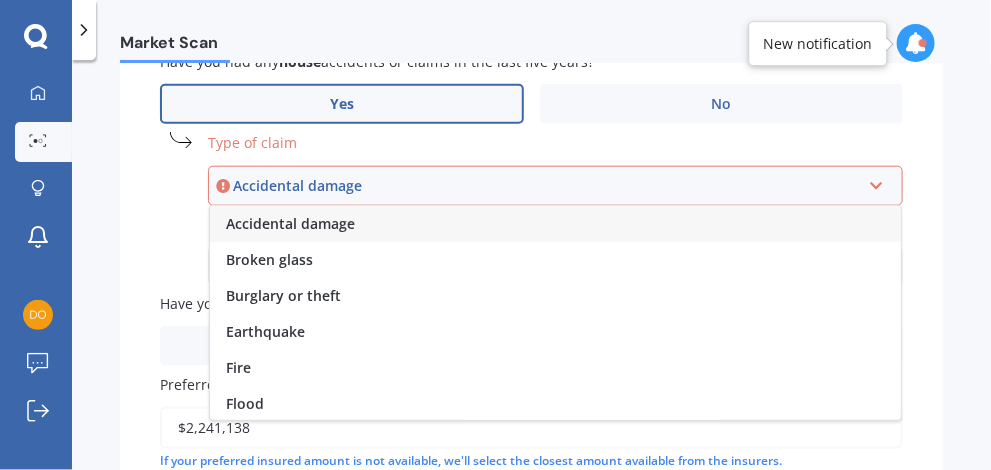 click on "Accidental damage" at bounding box center [546, 186] 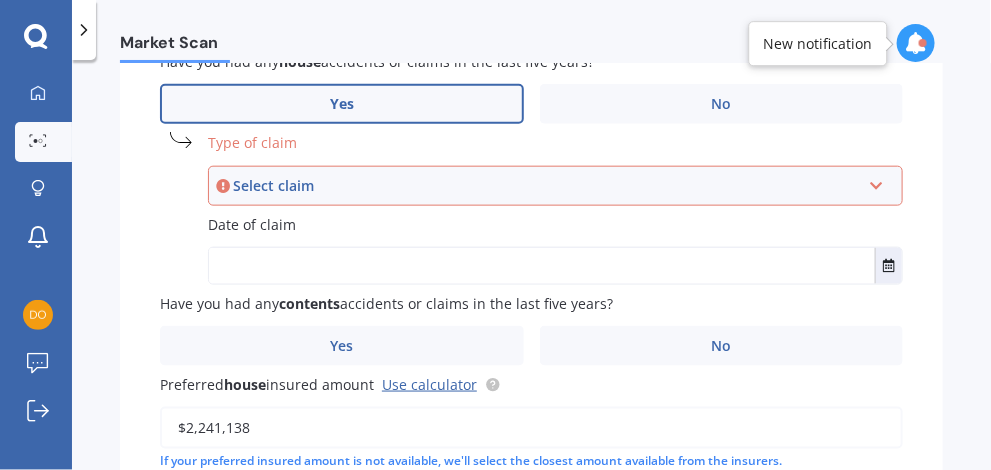 click on "Date of claim" at bounding box center [252, 224] 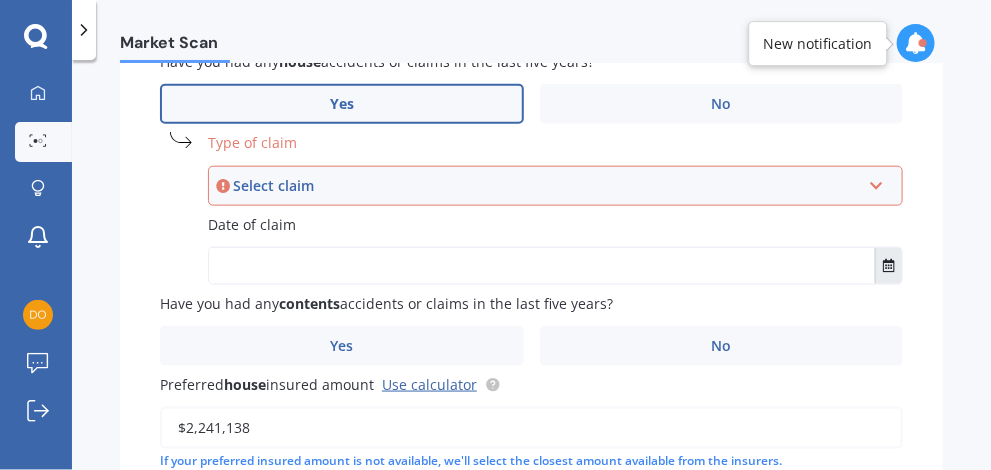 click 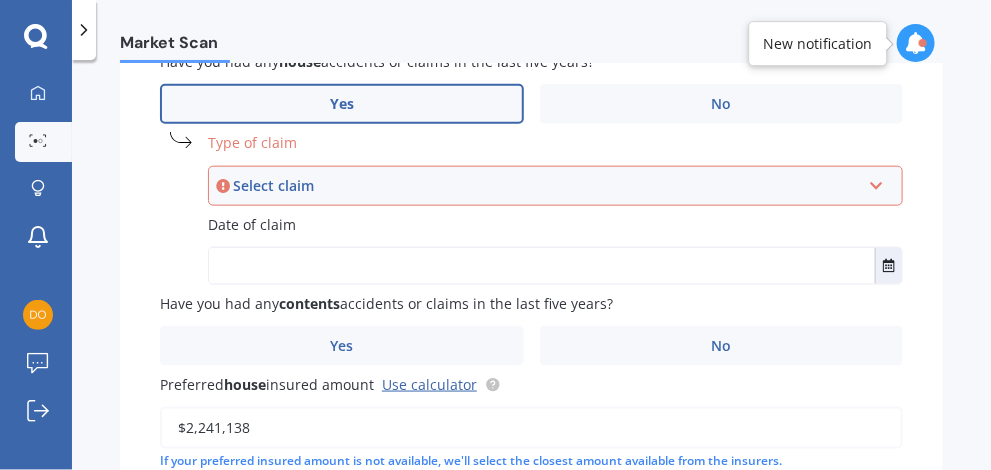 scroll, scrollTop: 375, scrollLeft: 0, axis: vertical 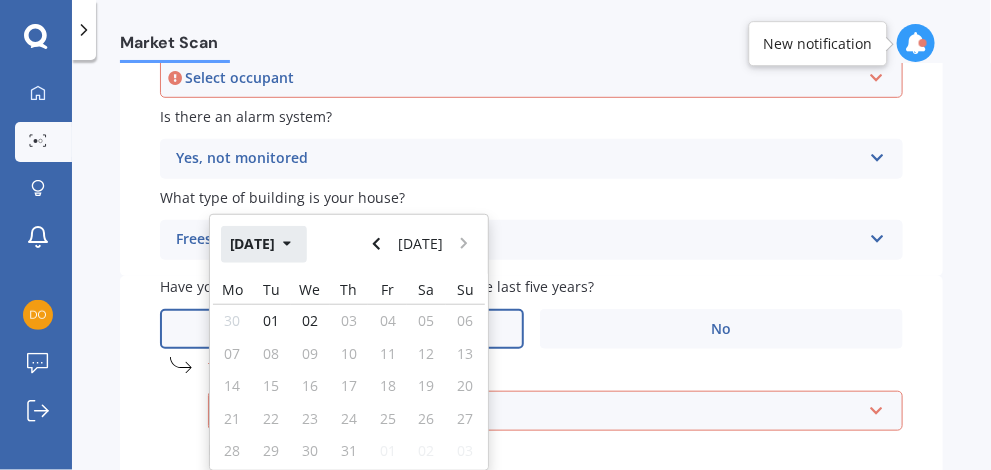 click on "[DATE]" at bounding box center [264, 244] 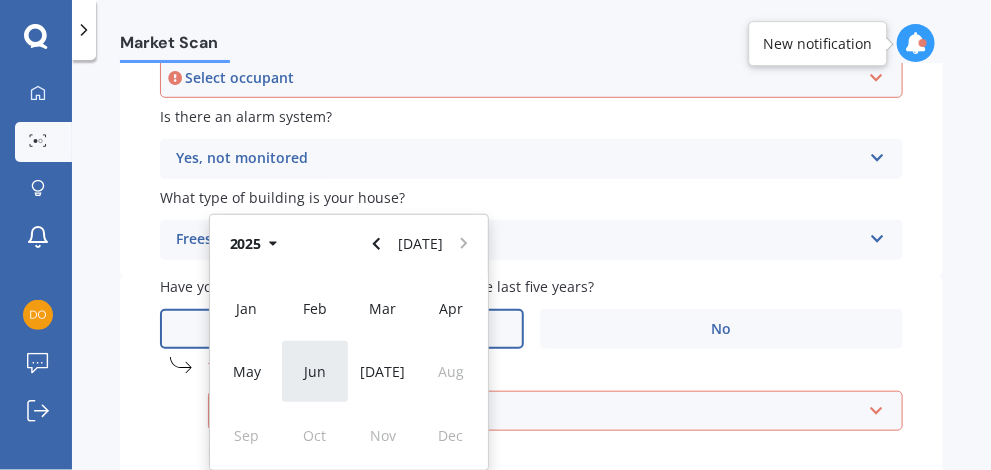 click on "Jun" at bounding box center (315, 371) 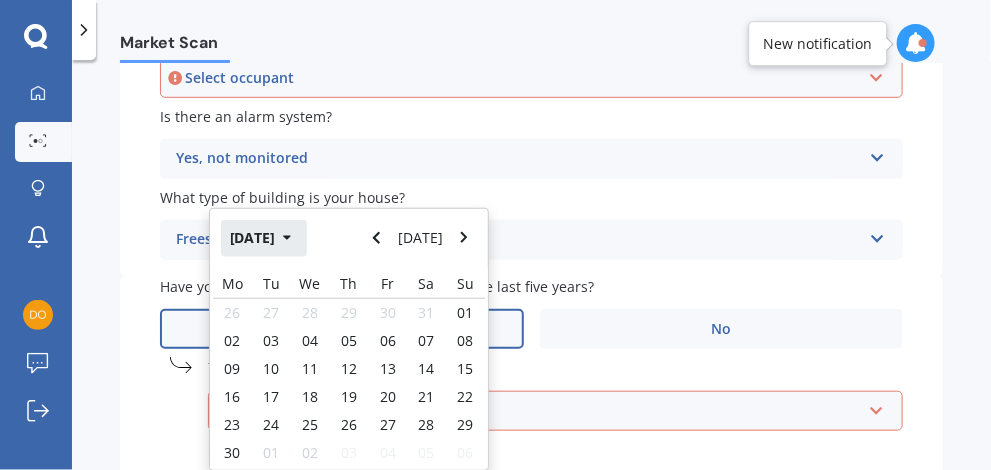 click 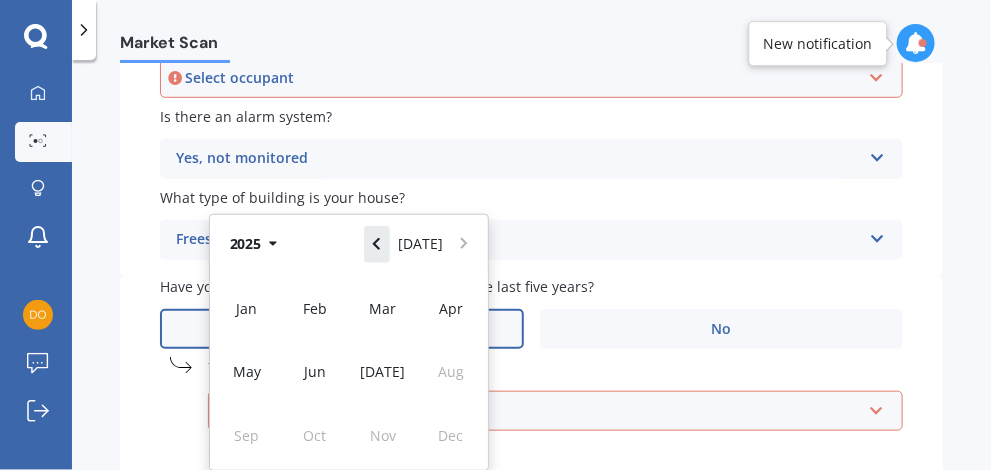 click 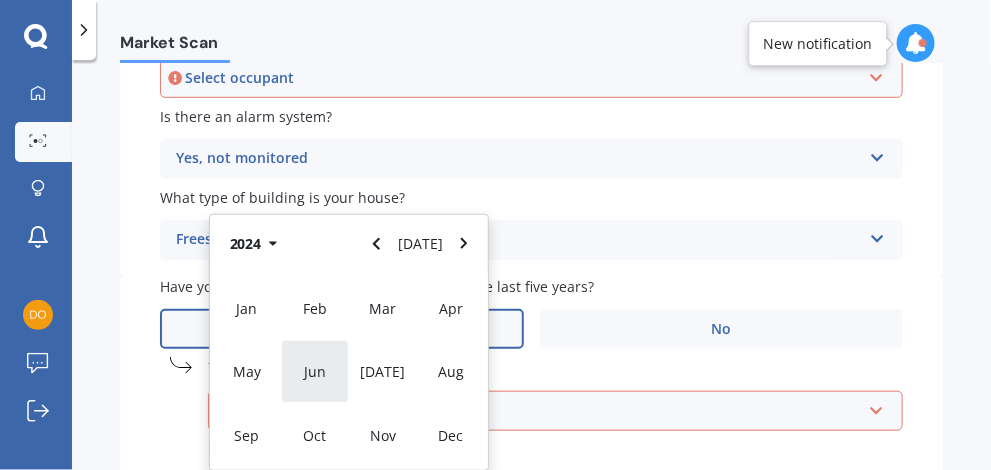 click on "Jun" at bounding box center (315, 371) 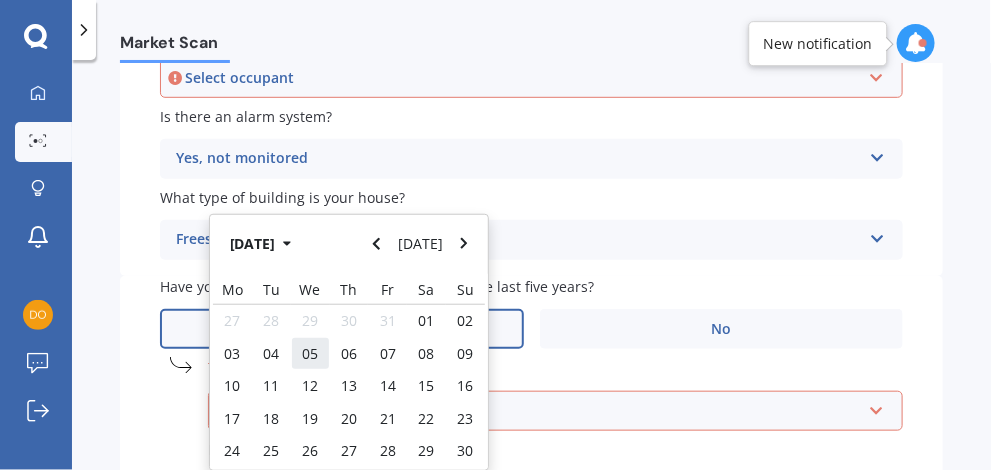 click on "05" at bounding box center [310, 353] 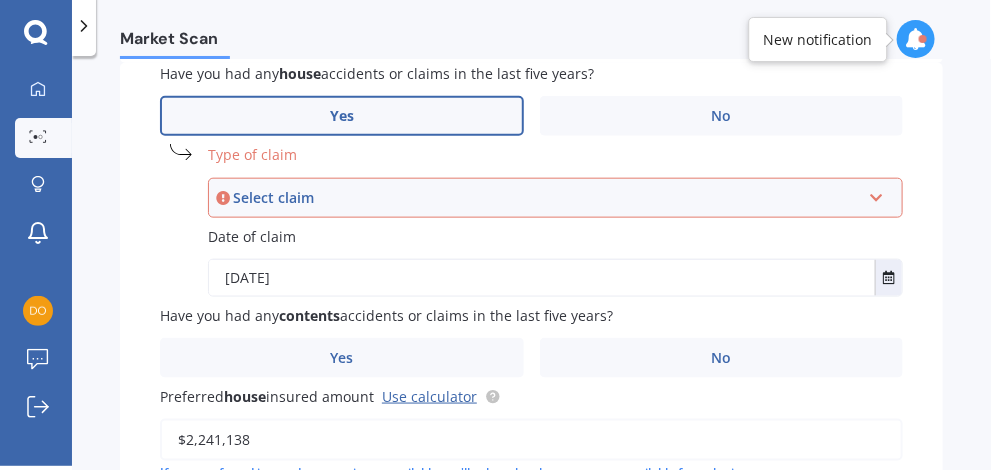 scroll, scrollTop: 608, scrollLeft: 0, axis: vertical 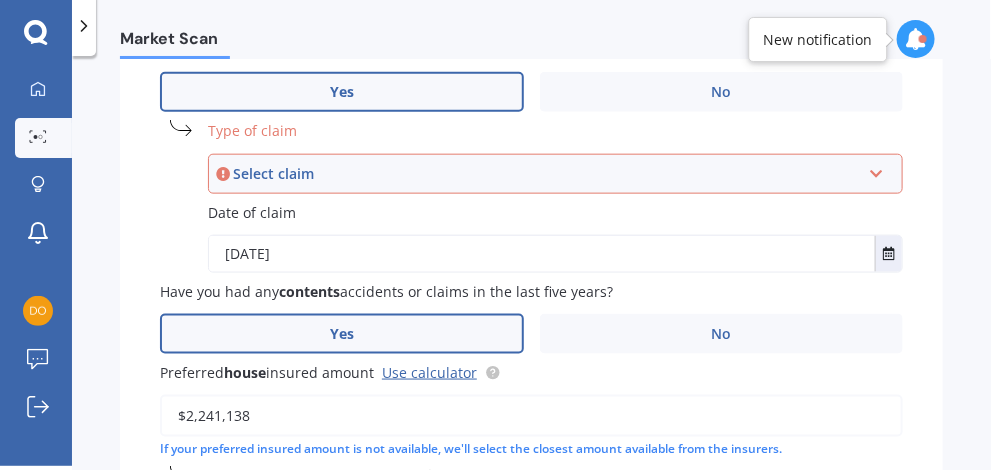 click on "Yes" at bounding box center [342, 334] 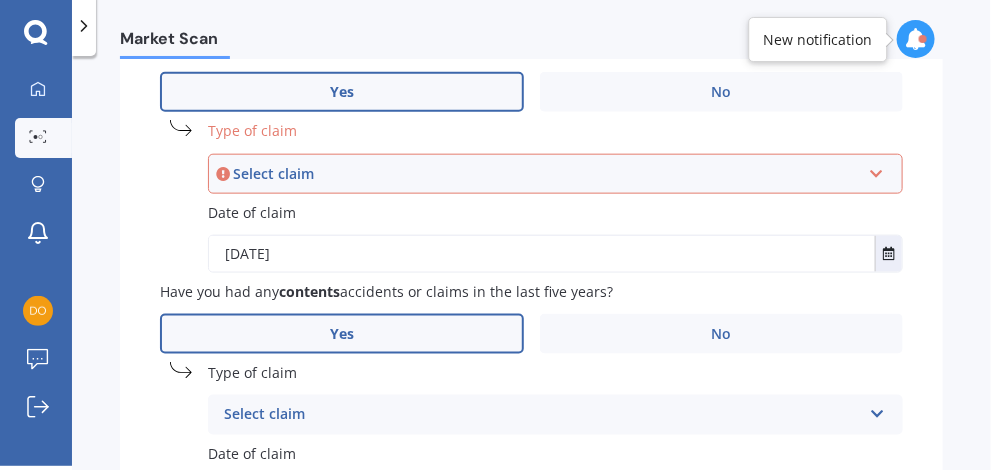 scroll, scrollTop: 808, scrollLeft: 0, axis: vertical 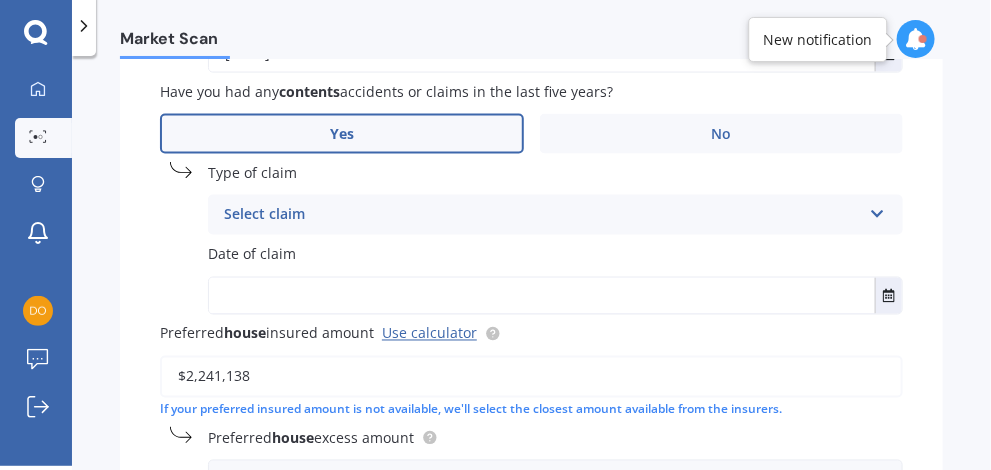 click on "Select claim" at bounding box center (542, 215) 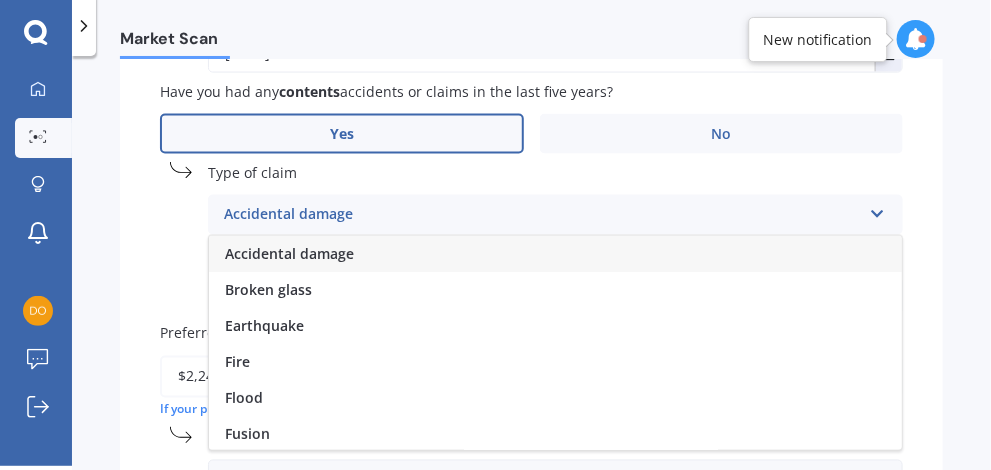 click on "Accidental damage" at bounding box center [289, 253] 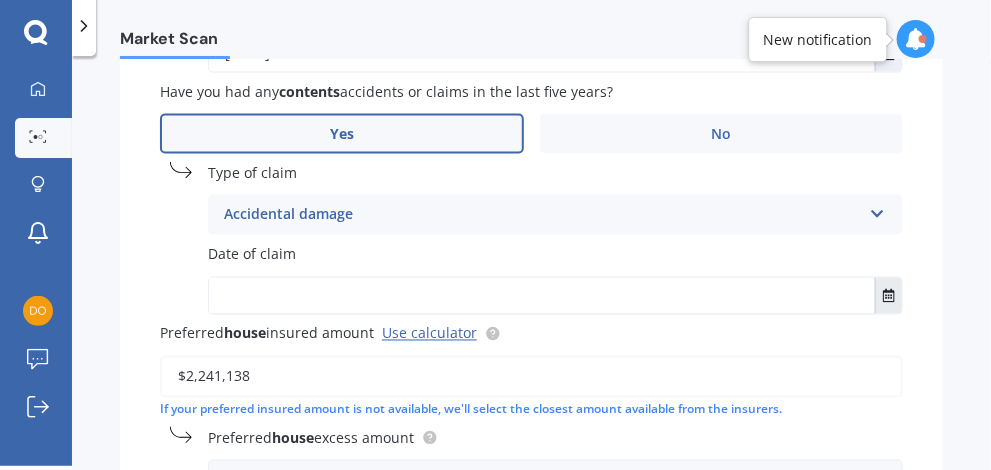click 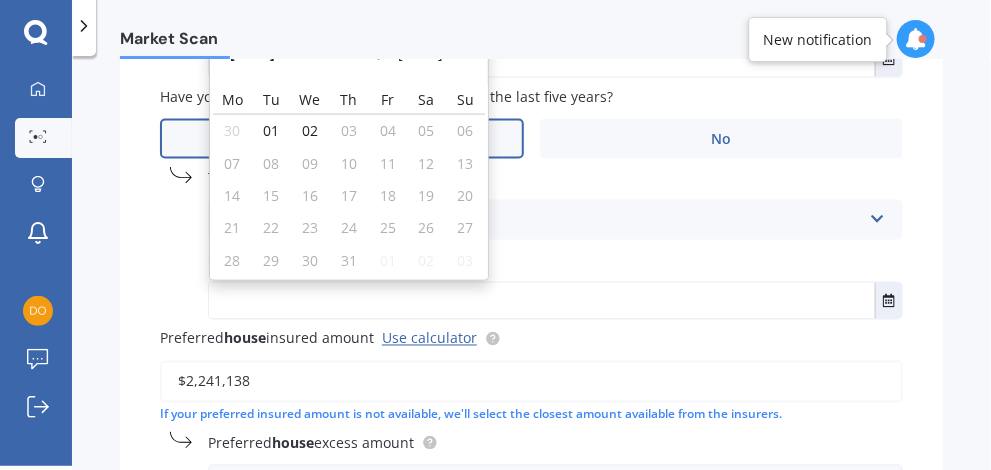 scroll, scrollTop: 702, scrollLeft: 0, axis: vertical 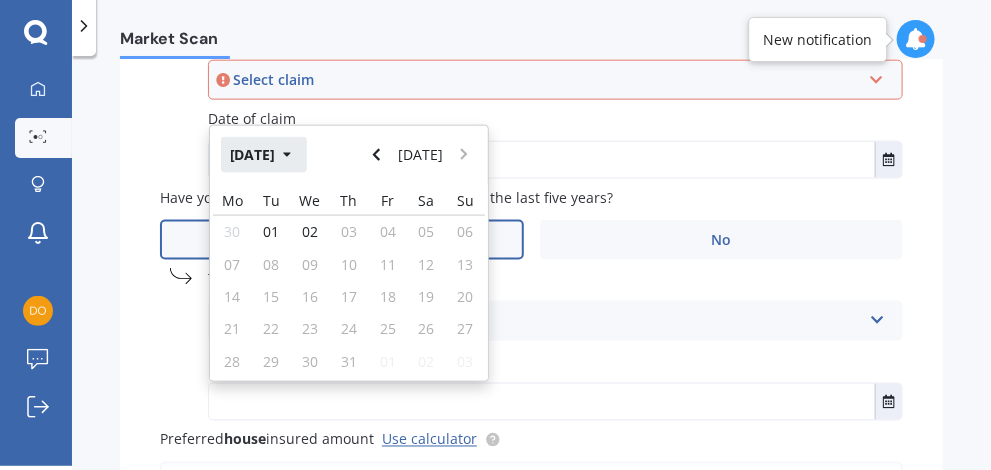 click 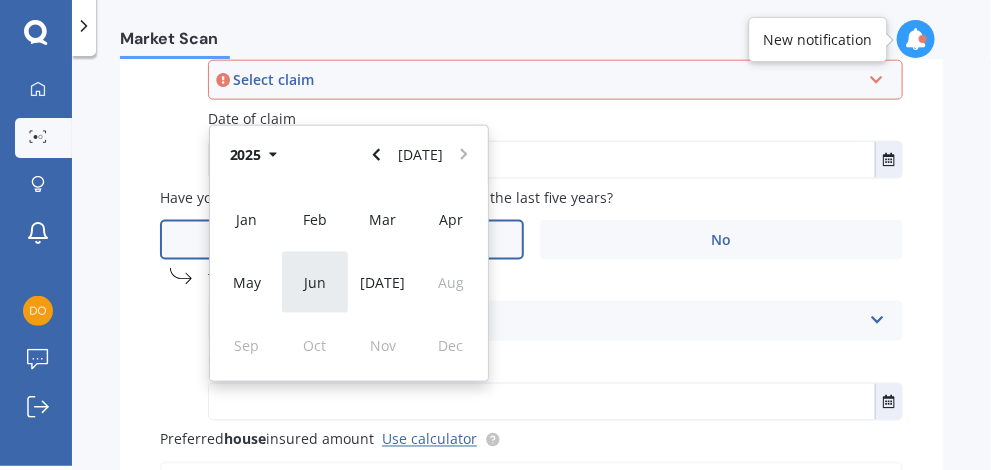 click on "Jun" at bounding box center (315, 282) 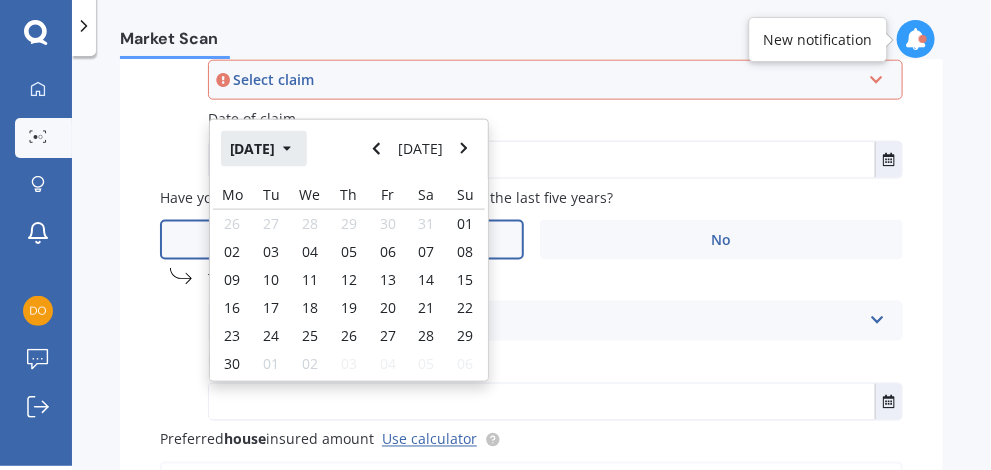 click 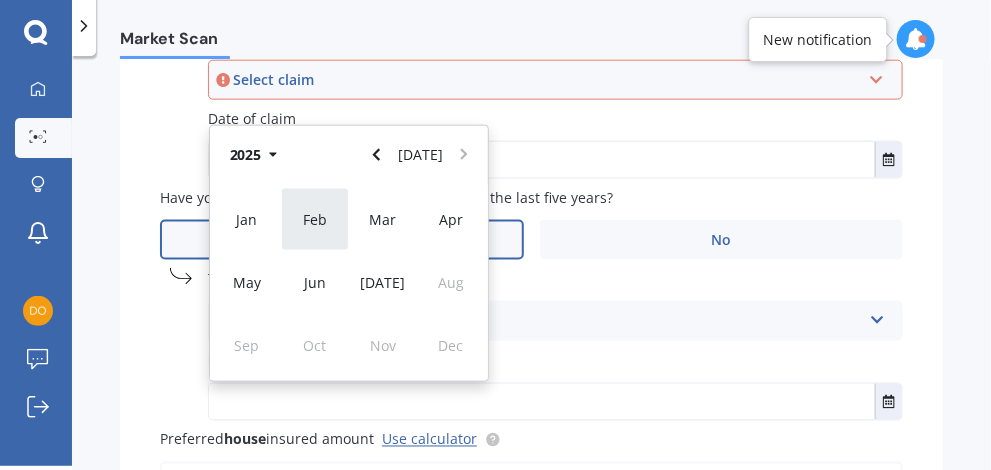 drag, startPoint x: 314, startPoint y: 270, endPoint x: 332, endPoint y: 263, distance: 19.313208 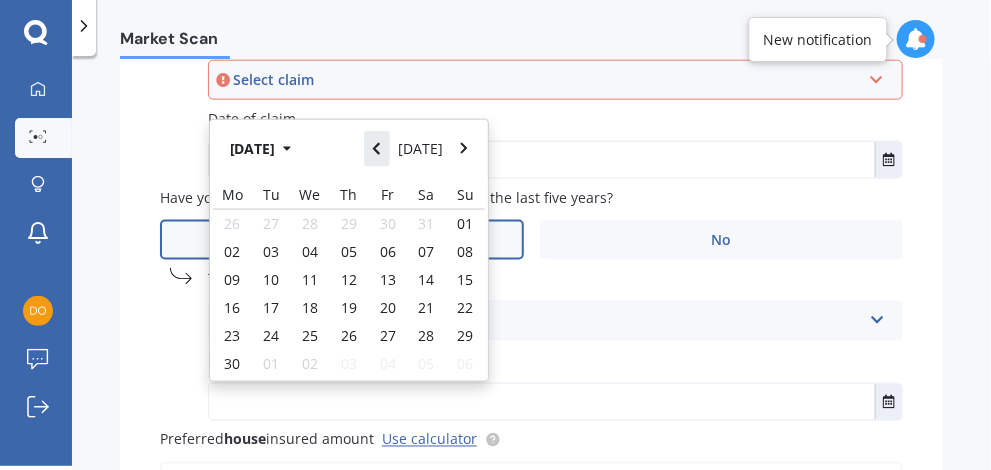 click at bounding box center (377, 149) 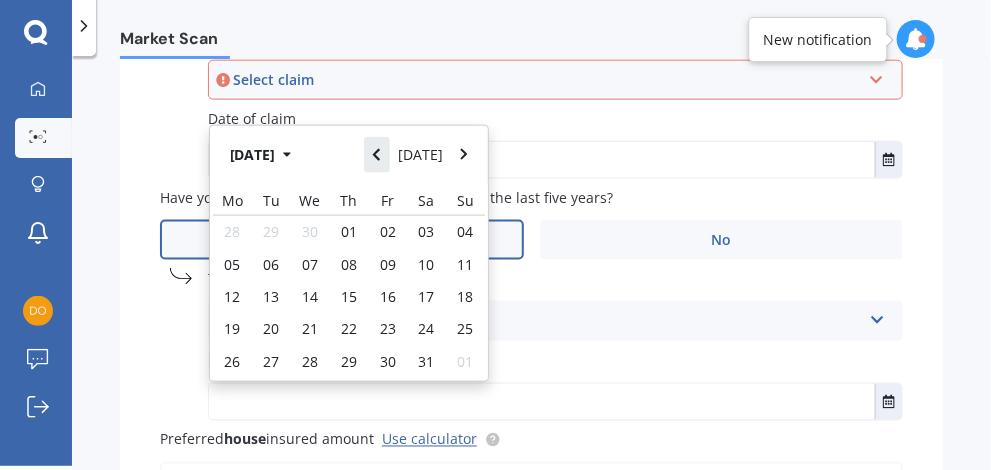 click at bounding box center [377, 155] 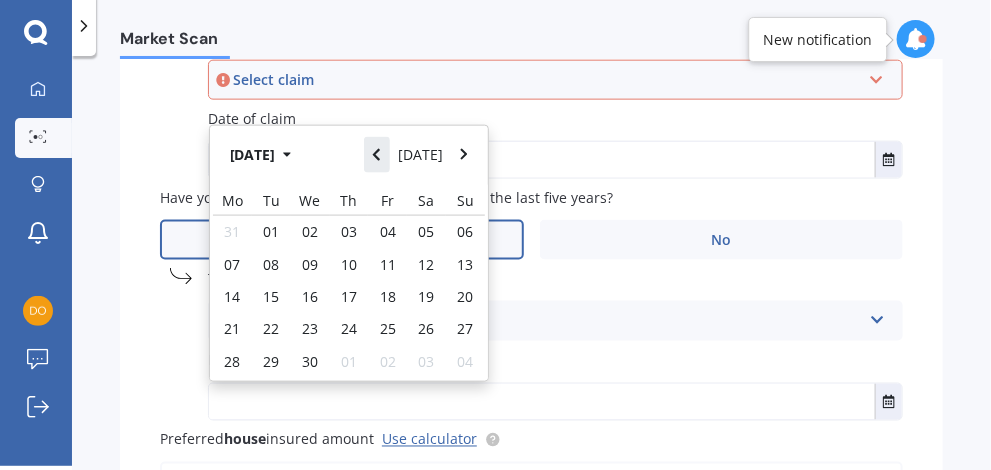 click at bounding box center (377, 155) 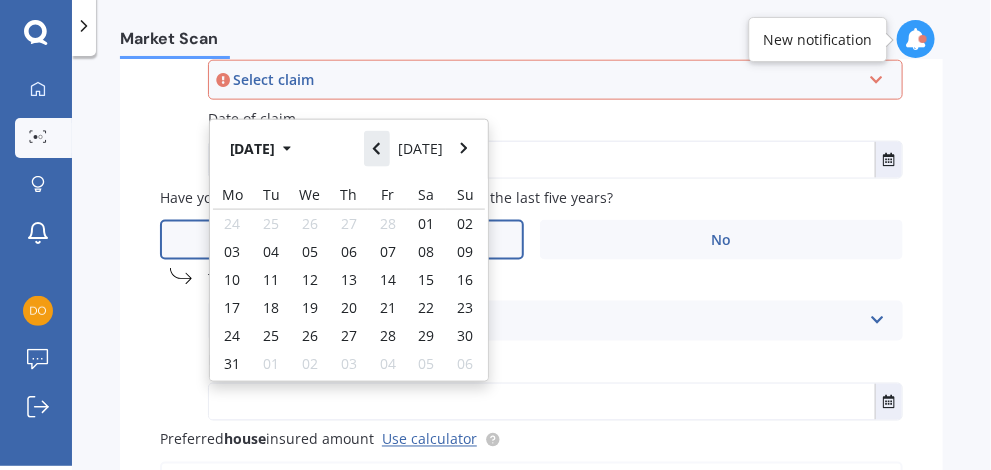 click at bounding box center (377, 149) 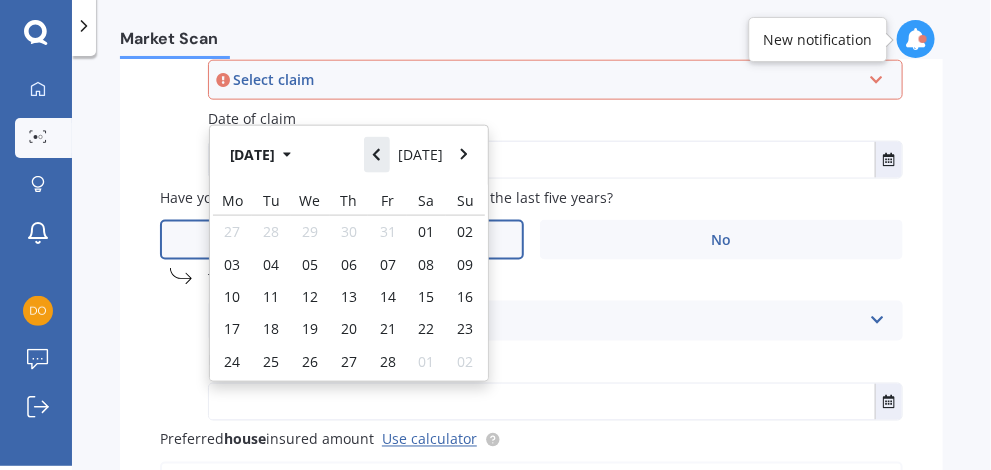 click at bounding box center (377, 155) 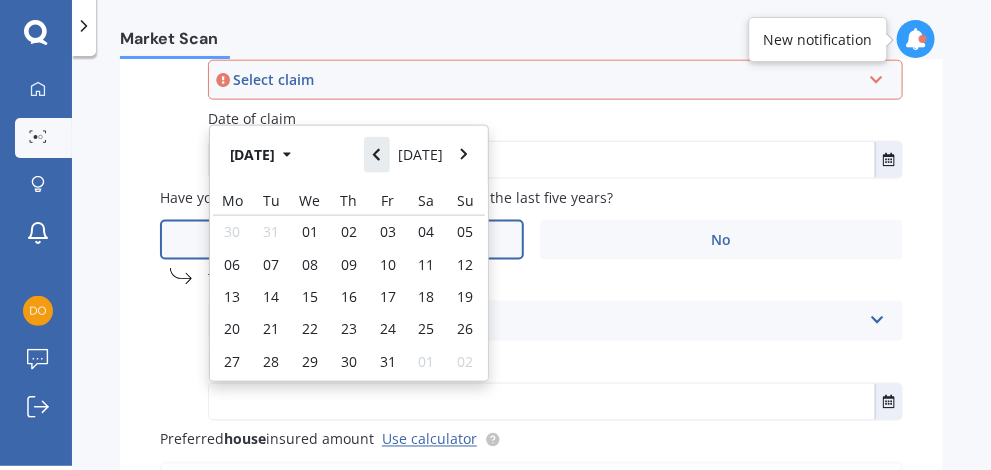 click at bounding box center [377, 155] 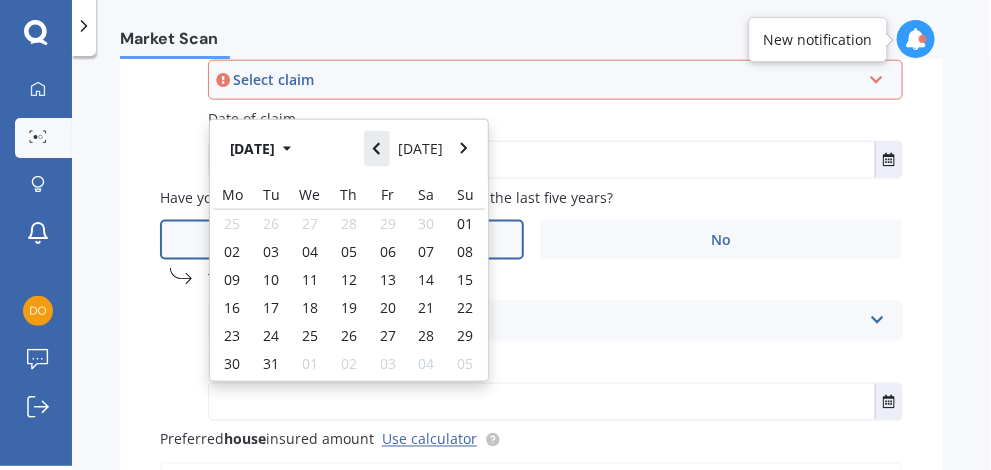 click at bounding box center (377, 149) 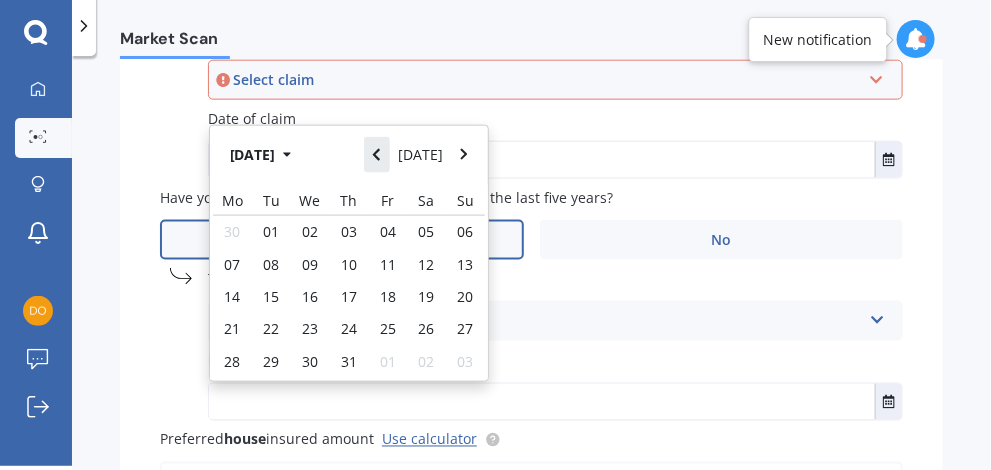 click at bounding box center (377, 155) 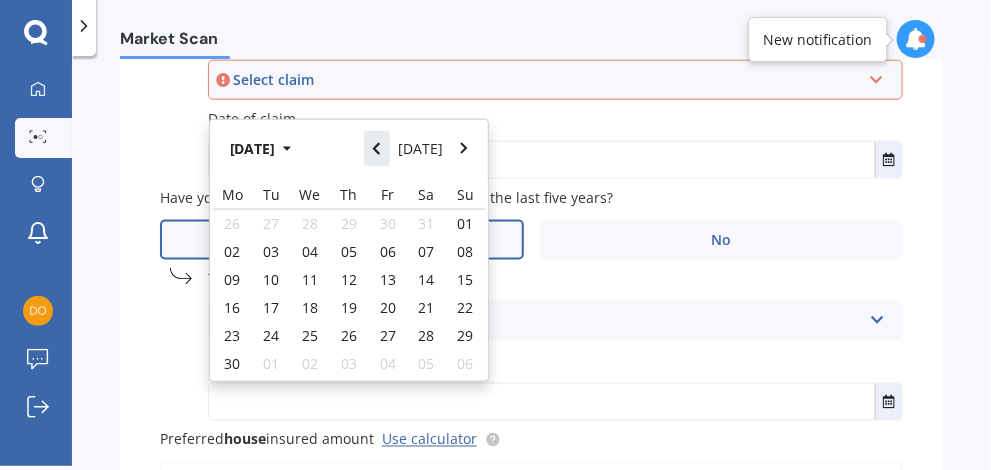 click at bounding box center (377, 149) 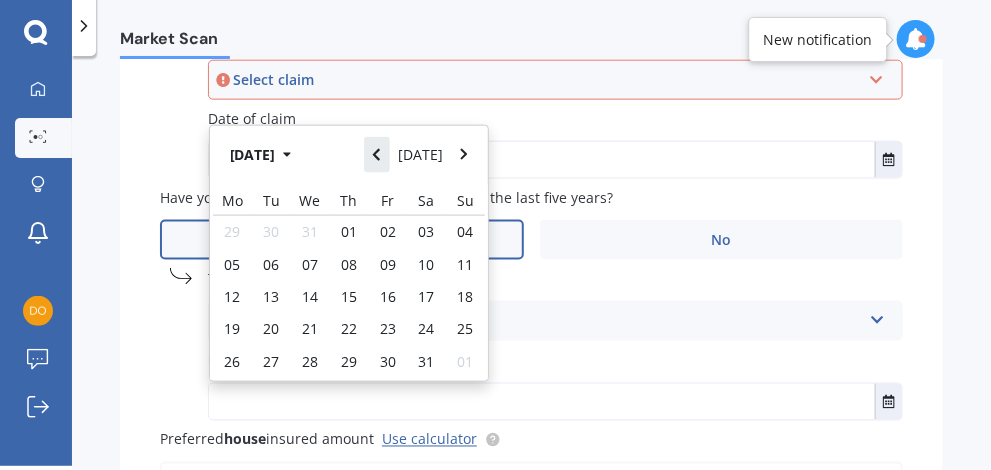 click at bounding box center (377, 155) 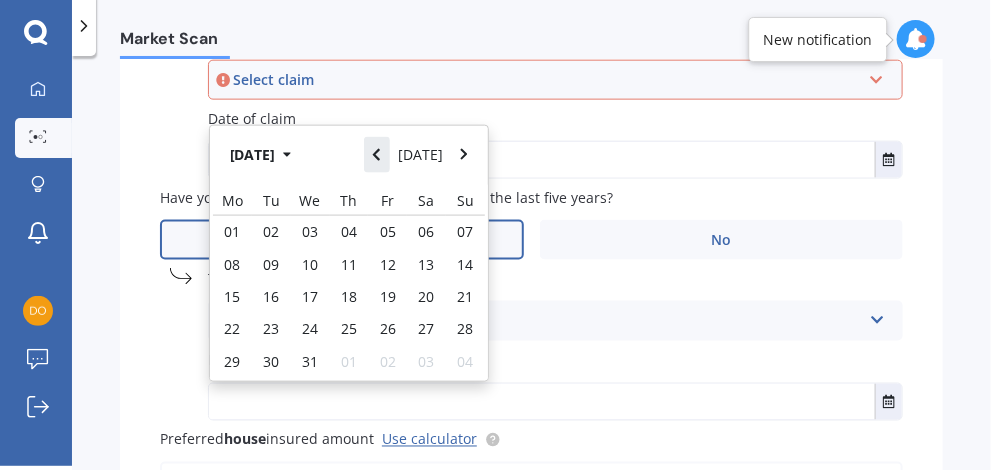 click at bounding box center [377, 155] 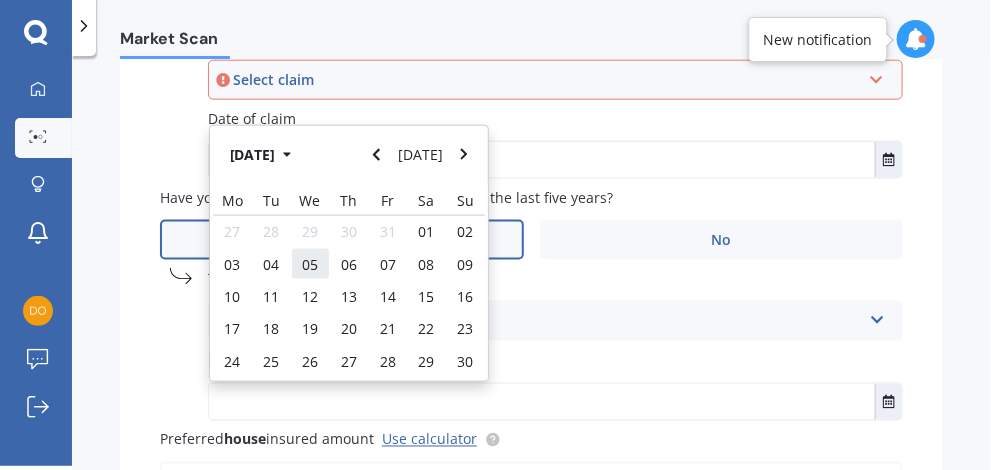 click on "05" at bounding box center [310, 264] 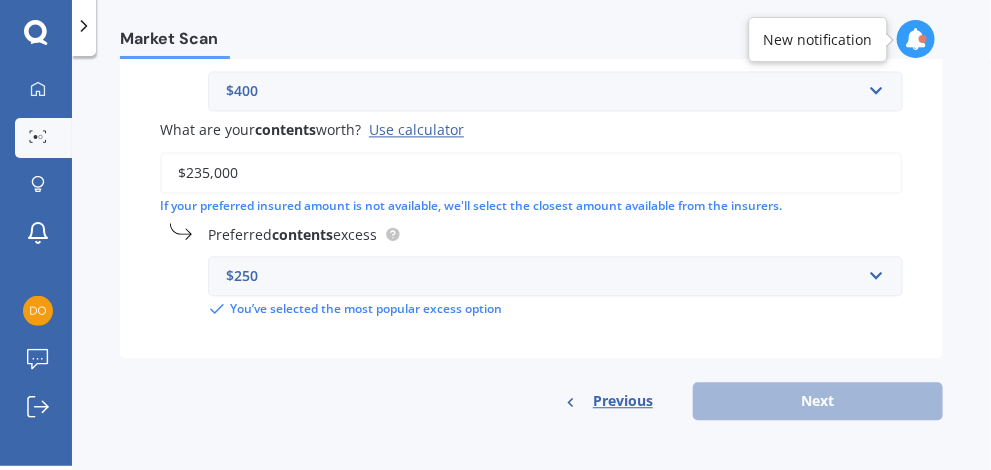 scroll, scrollTop: 1198, scrollLeft: 0, axis: vertical 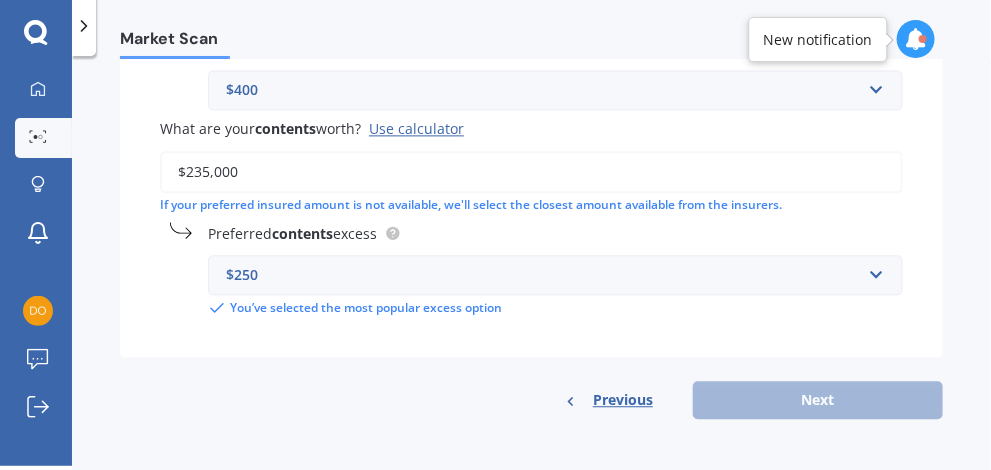 click on "$235,000" at bounding box center (531, 172) 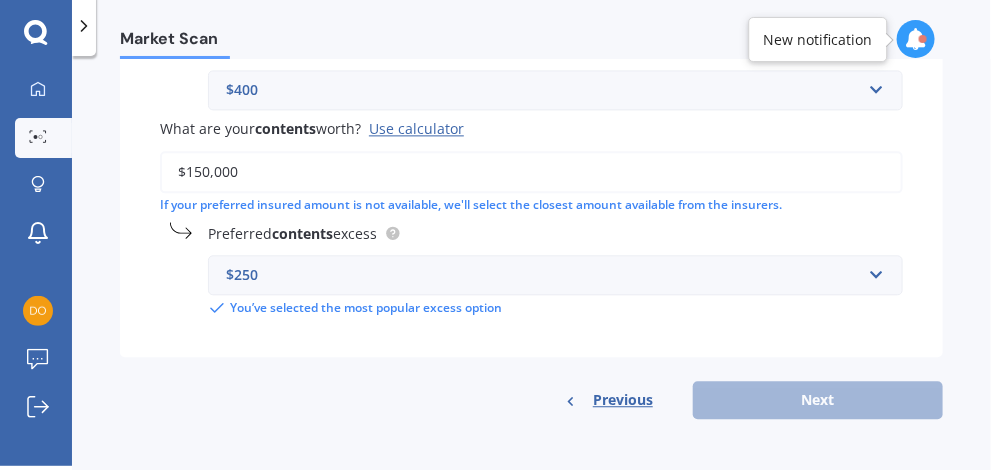type on "$150,000" 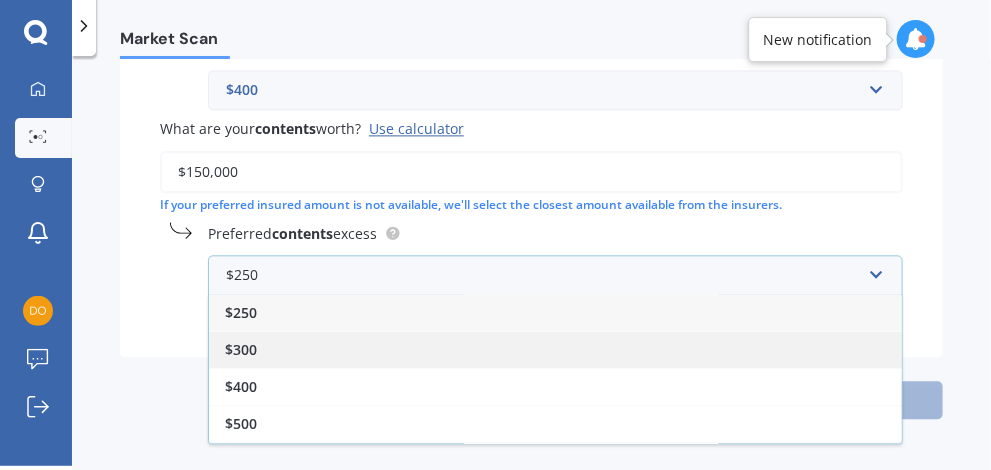 click on "$300" at bounding box center [241, 349] 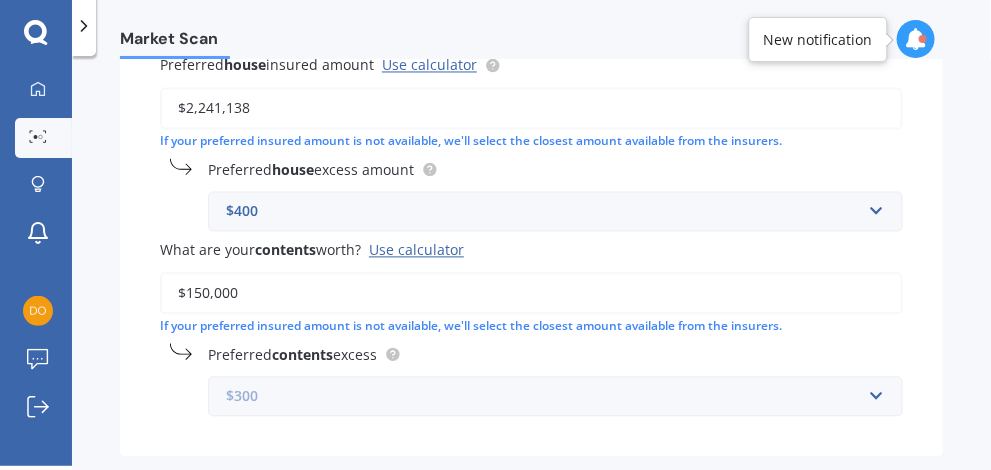 scroll, scrollTop: 1176, scrollLeft: 0, axis: vertical 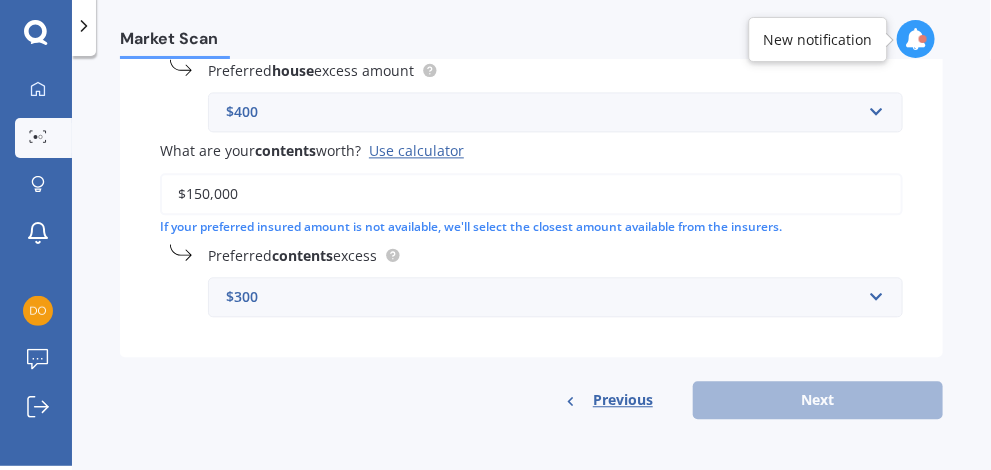 click on "Previous Next" at bounding box center [531, 400] 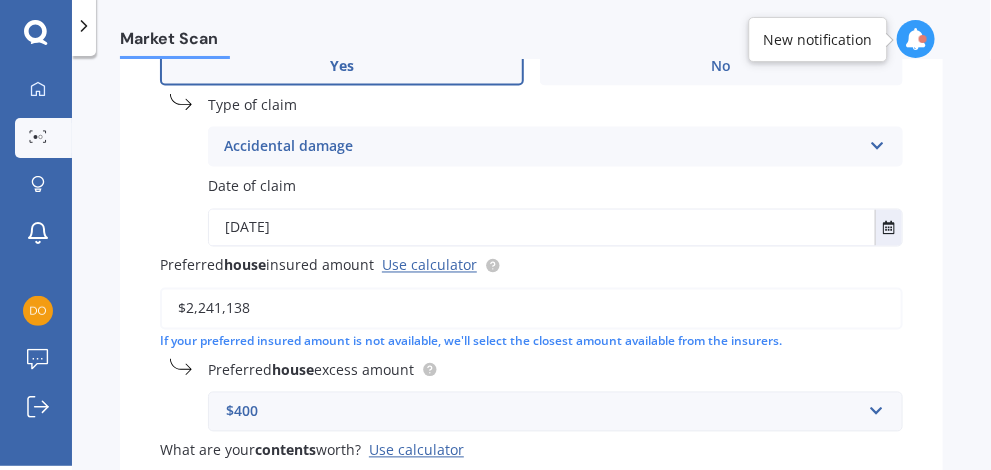 scroll, scrollTop: 577, scrollLeft: 0, axis: vertical 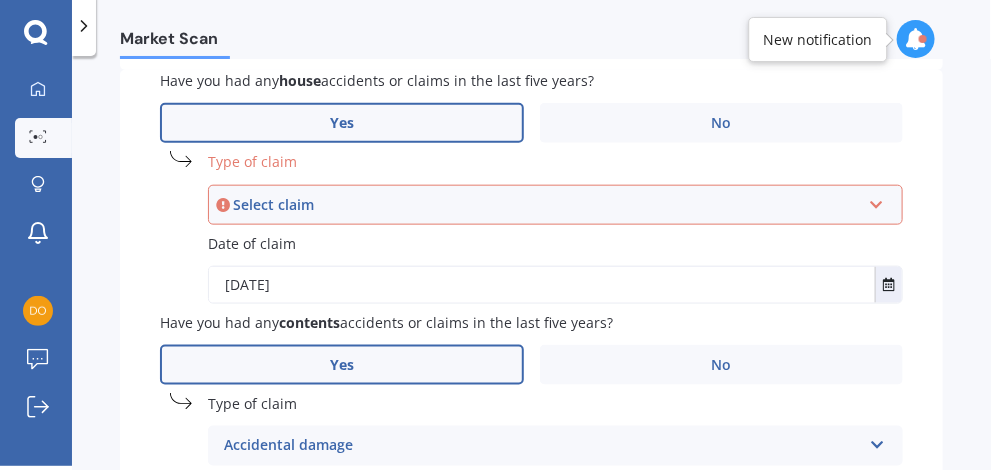 click on "Select claim" at bounding box center (546, 205) 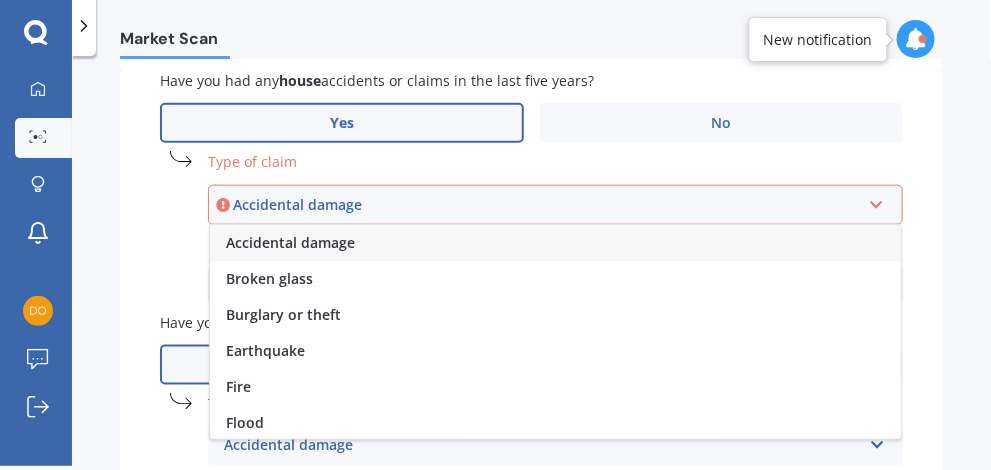 click on "Accidental damage" at bounding box center (546, 205) 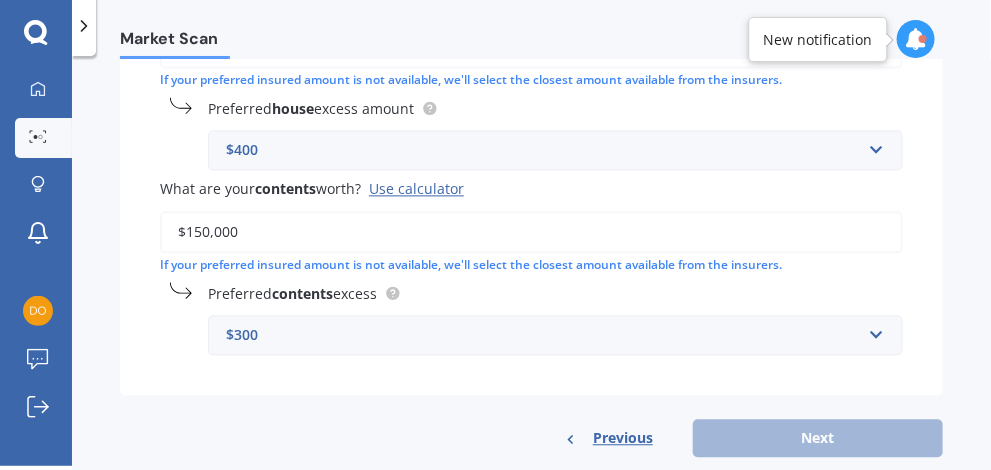 scroll, scrollTop: 1176, scrollLeft: 0, axis: vertical 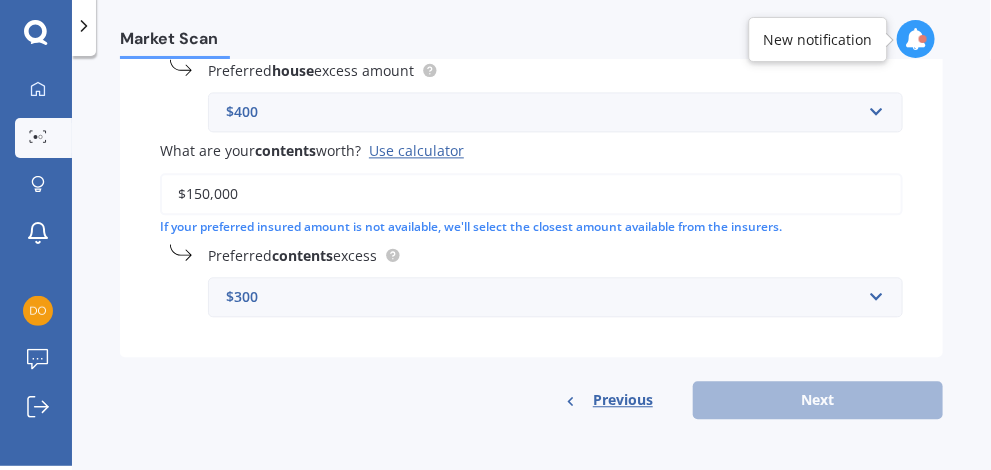 click on "Previous Next" at bounding box center (531, 400) 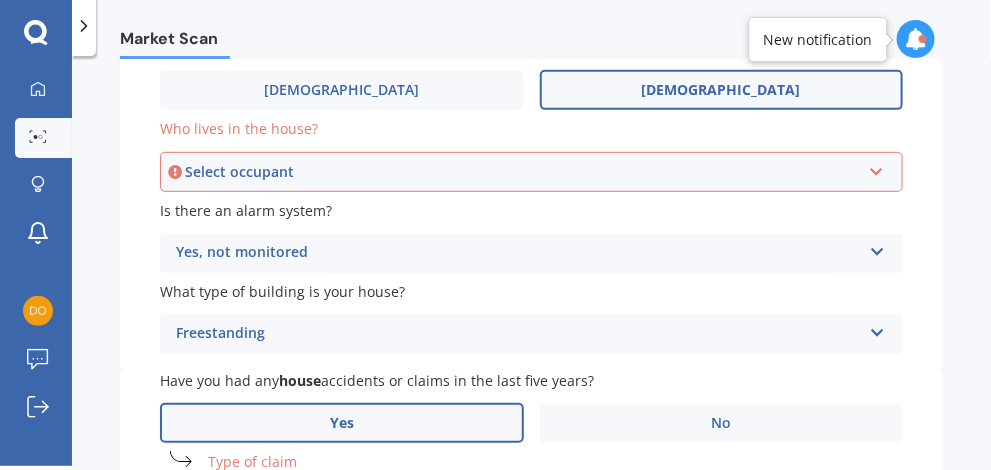 scroll, scrollTop: 276, scrollLeft: 0, axis: vertical 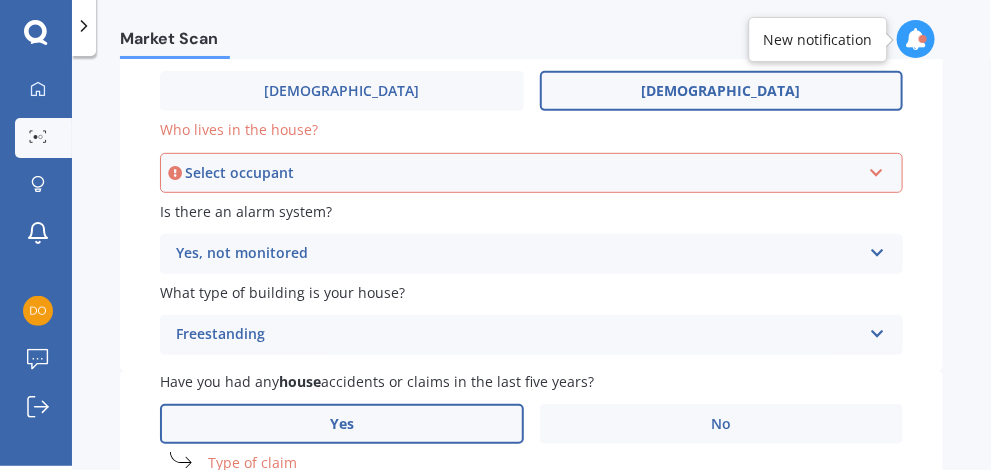 click on "Select occupant" at bounding box center [522, 173] 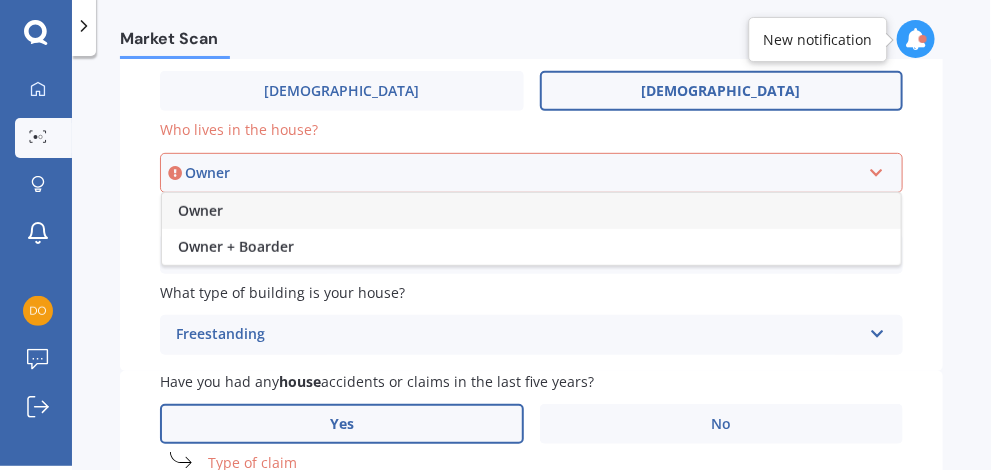 click on "Owner" at bounding box center (531, 211) 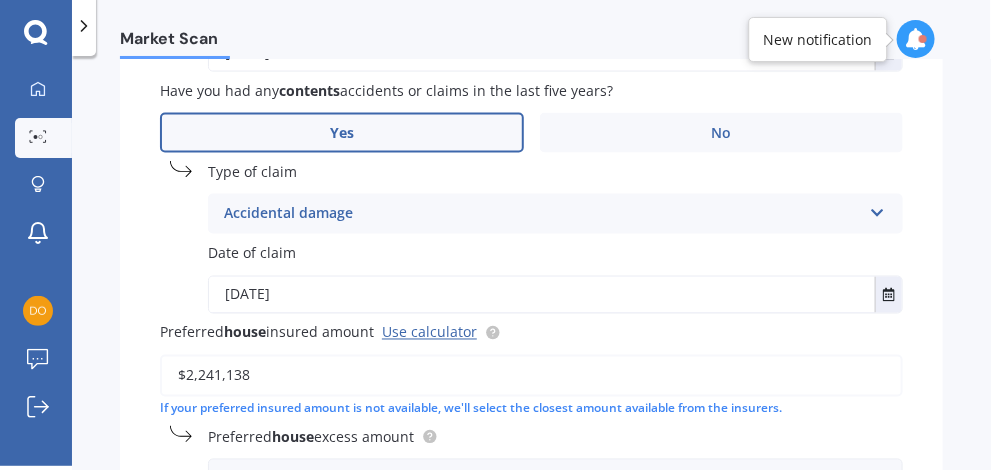 scroll, scrollTop: 577, scrollLeft: 0, axis: vertical 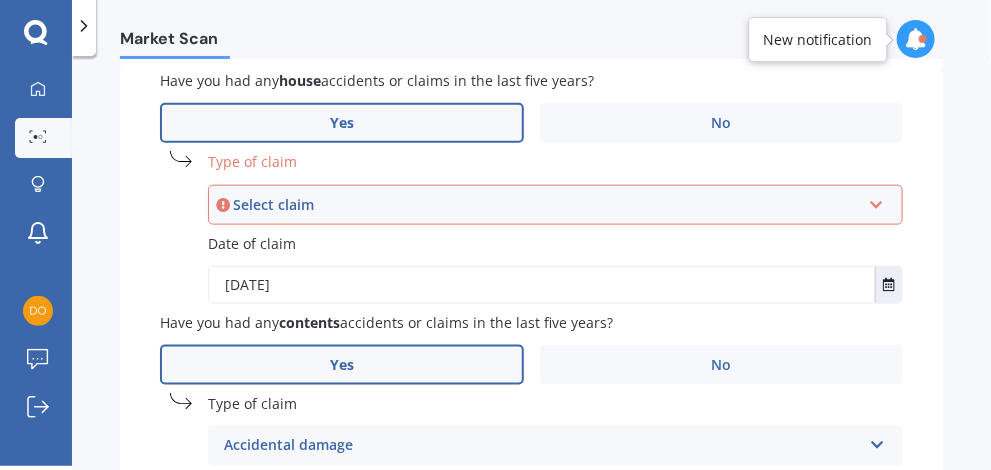 click on "Select claim" at bounding box center (546, 205) 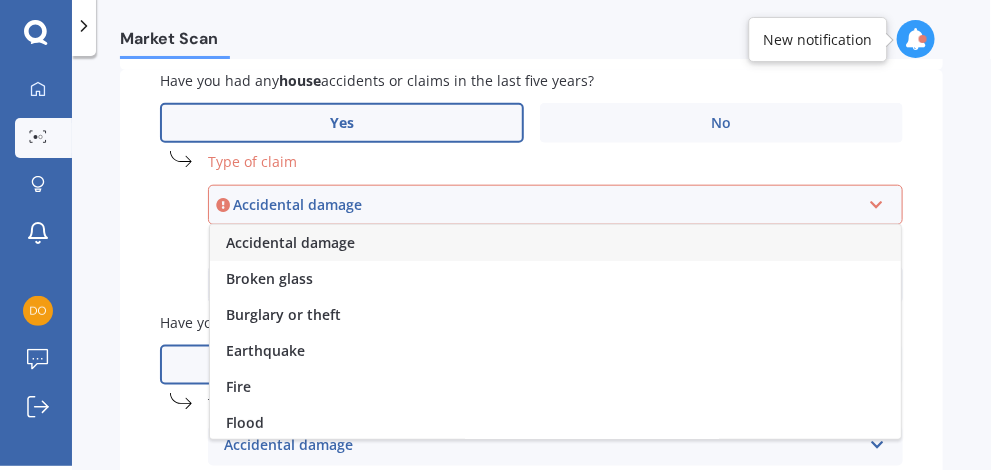 click on "Accidental damage" at bounding box center [546, 205] 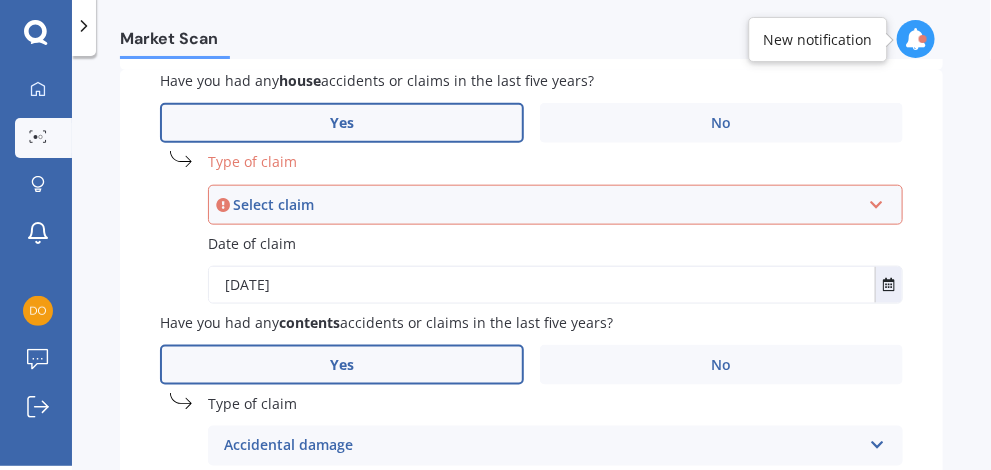 click on "Select claim" at bounding box center [546, 205] 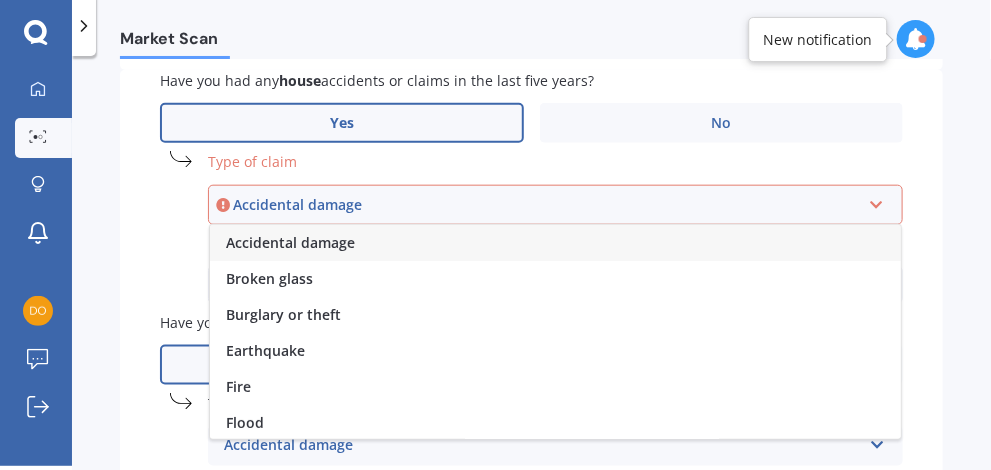 click on "Accidental damage" at bounding box center [290, 242] 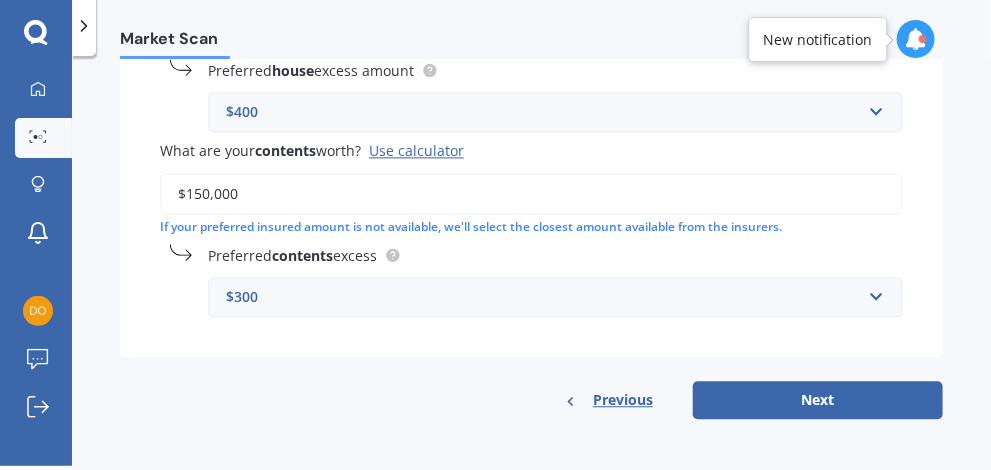scroll, scrollTop: 1176, scrollLeft: 0, axis: vertical 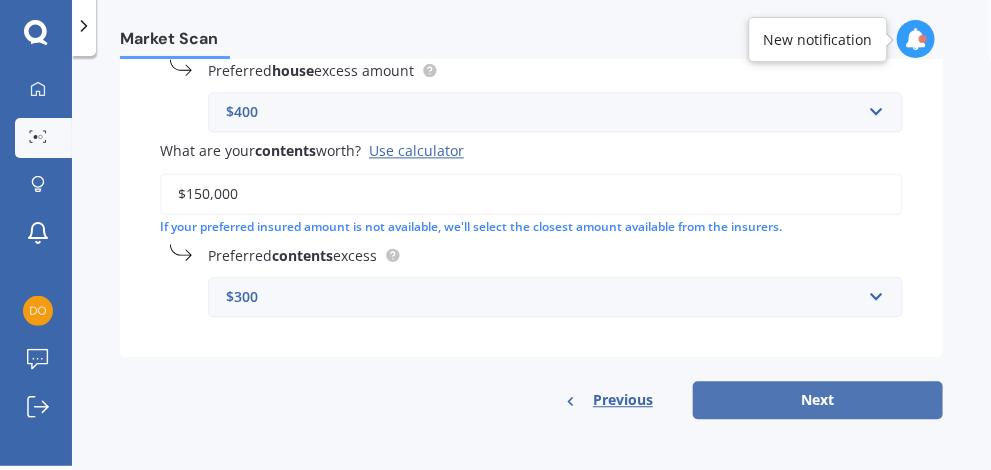 click on "Next" at bounding box center [818, 400] 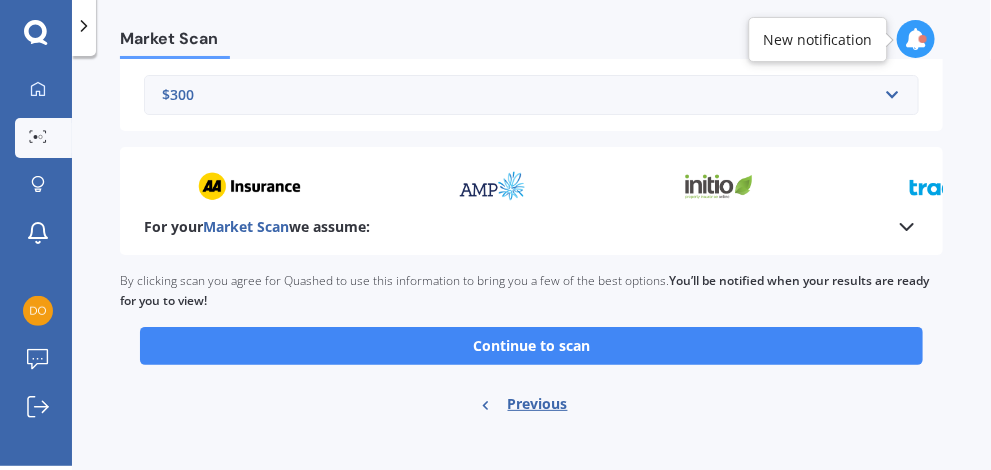 scroll, scrollTop: 2027, scrollLeft: 0, axis: vertical 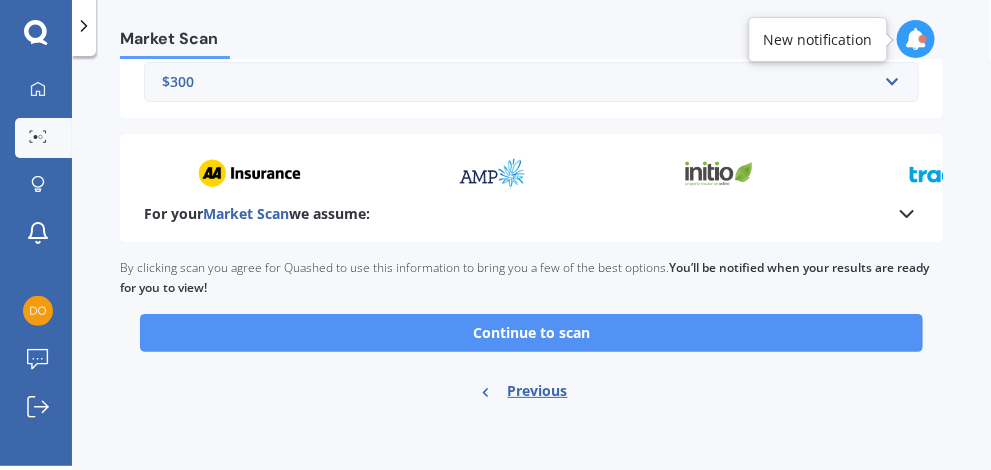 click on "Continue to scan" at bounding box center [531, 333] 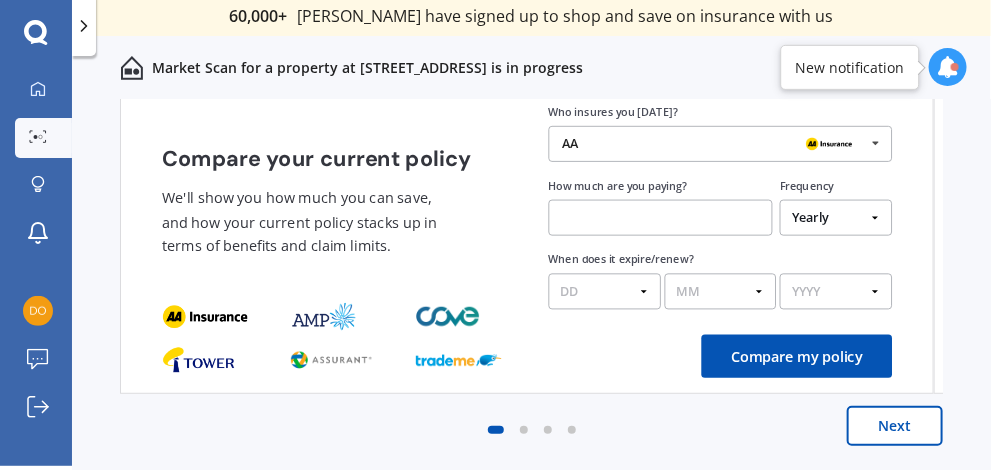 scroll, scrollTop: 0, scrollLeft: 0, axis: both 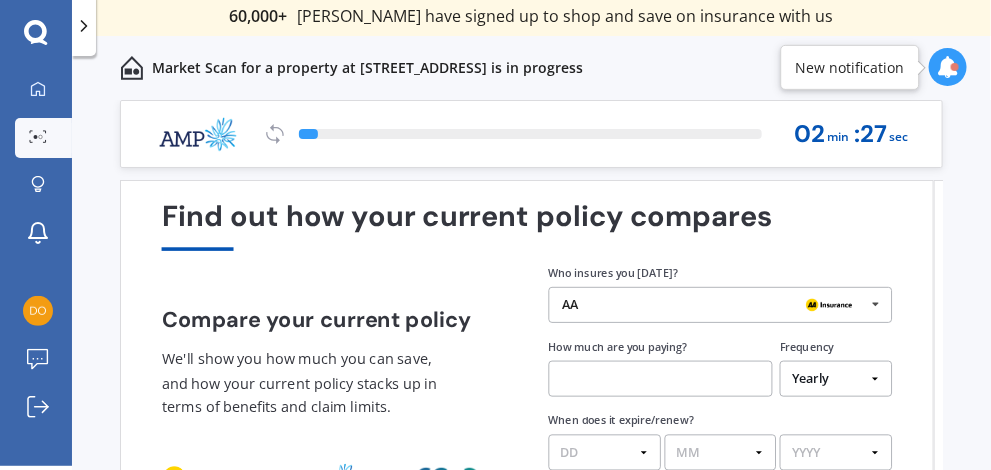 click on "AA" at bounding box center [713, 305] 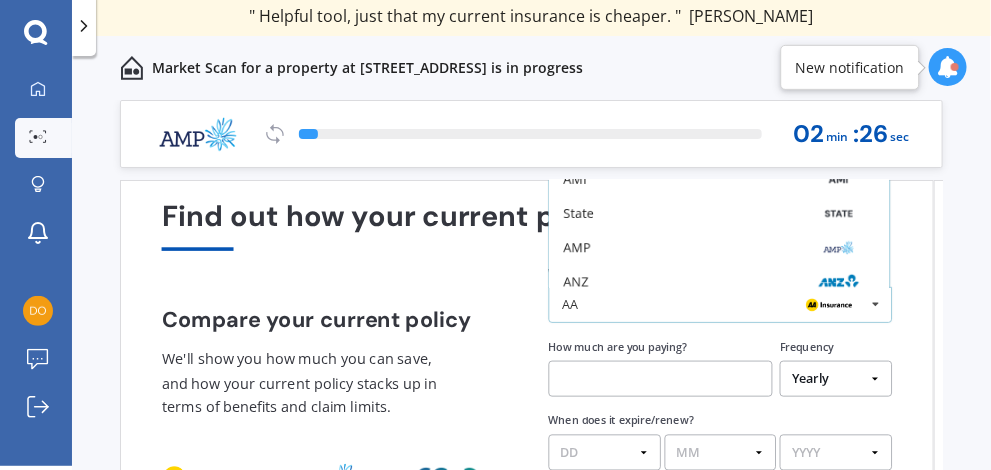 scroll, scrollTop: 100, scrollLeft: 0, axis: vertical 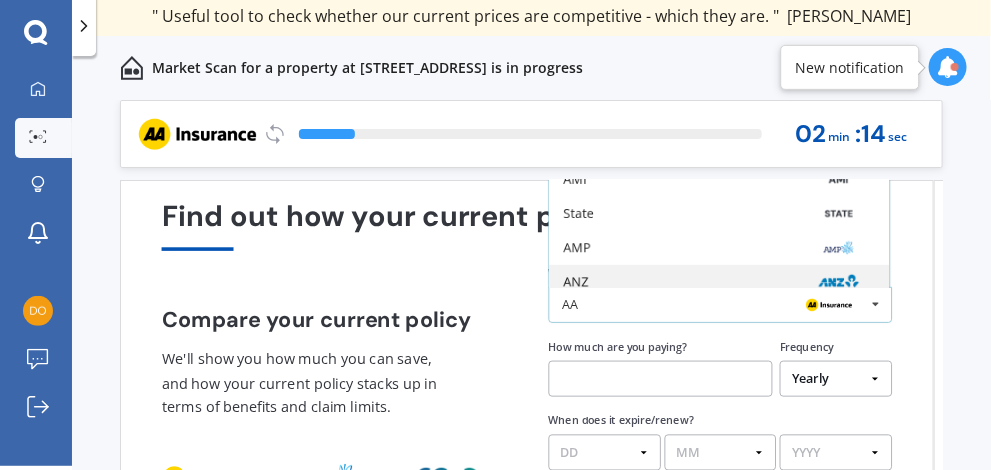 click on "ANZ" at bounding box center (719, 282) 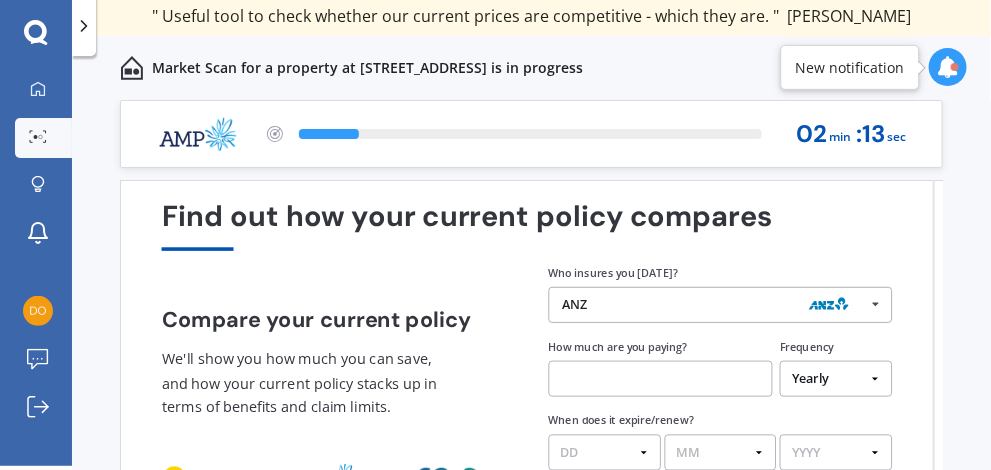 scroll, scrollTop: 100, scrollLeft: 0, axis: vertical 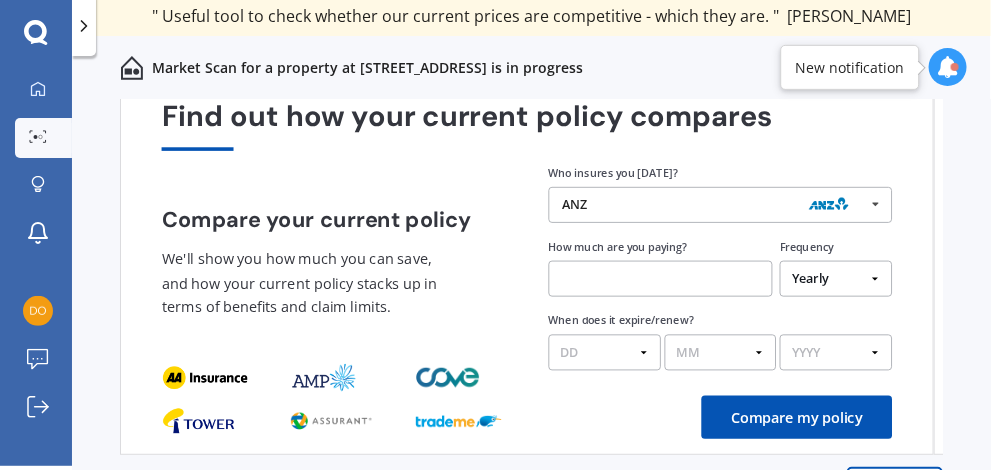 click on "Yearly Six-Monthly Quarterly Monthly Fortnightly Weekly One-Off" at bounding box center [836, 279] 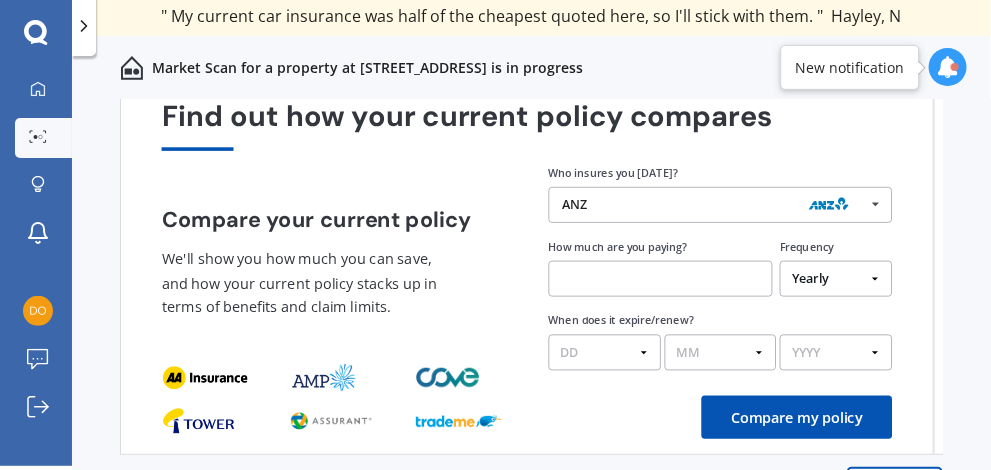 select on "Monthly" 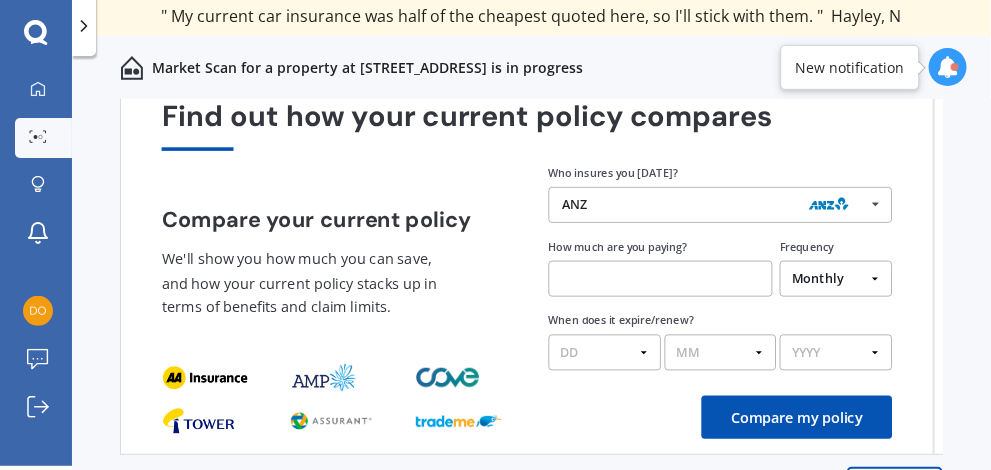 click on "Yearly Six-Monthly Quarterly Monthly Fortnightly Weekly One-Off" at bounding box center (836, 279) 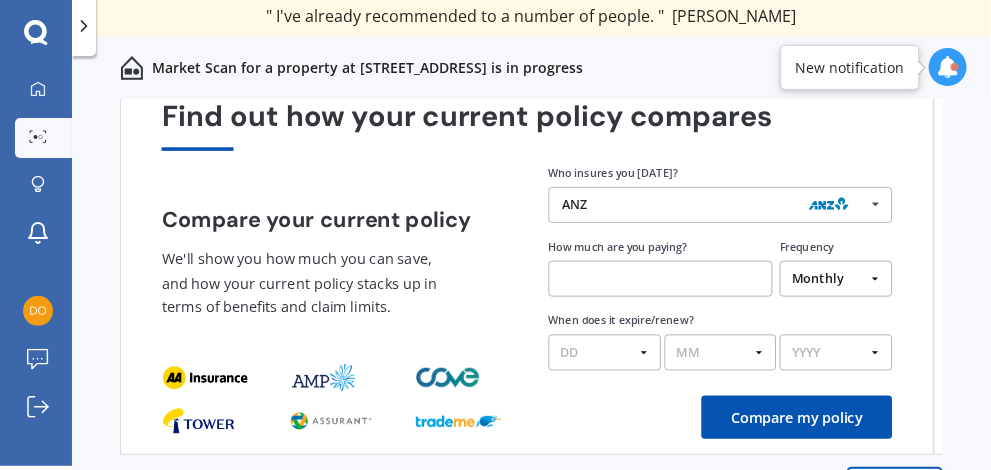 click at bounding box center [661, 279] 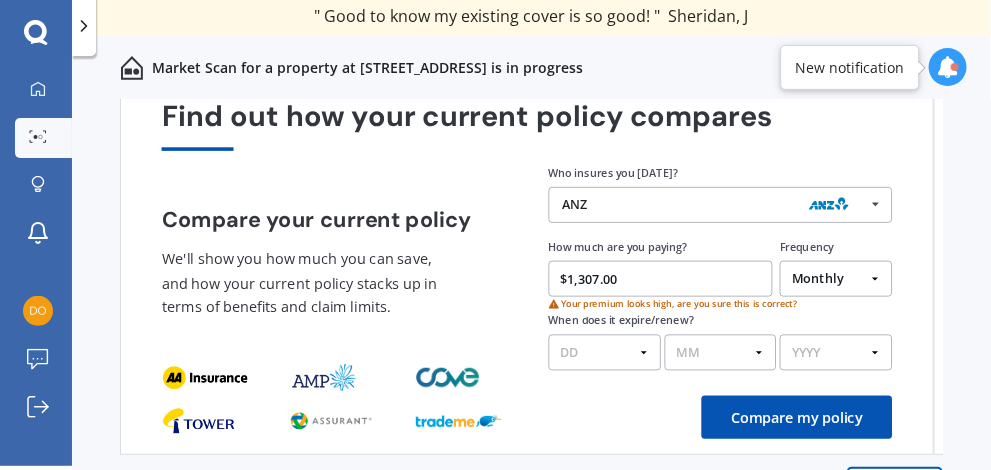 type on "$1,307.00" 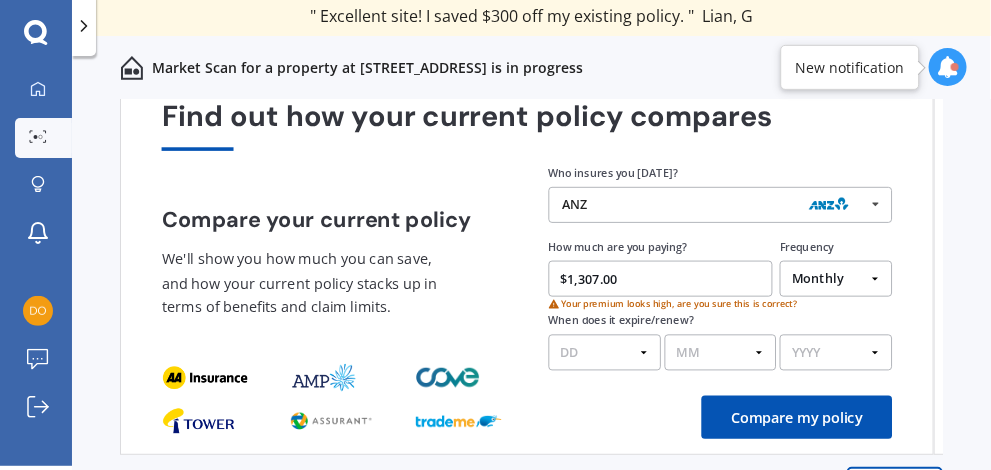 click on "DD 01 02 03 04 05 06 07 08 09 10 11 12 13 14 15 16 17 18 19 20 21 22 23 24 25 26 27 28 29 30 31" at bounding box center (605, 353) 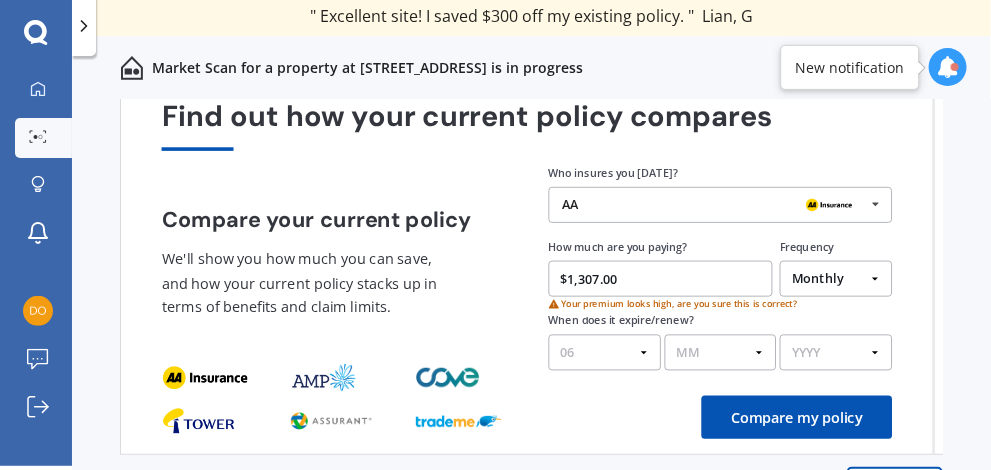 click on "DD 01 02 03 04 05 06 07 08 09 10 11 12 13 14 15 16 17 18 19 20 21 22 23 24 25 26 27 28 29 30 31" at bounding box center (605, 353) 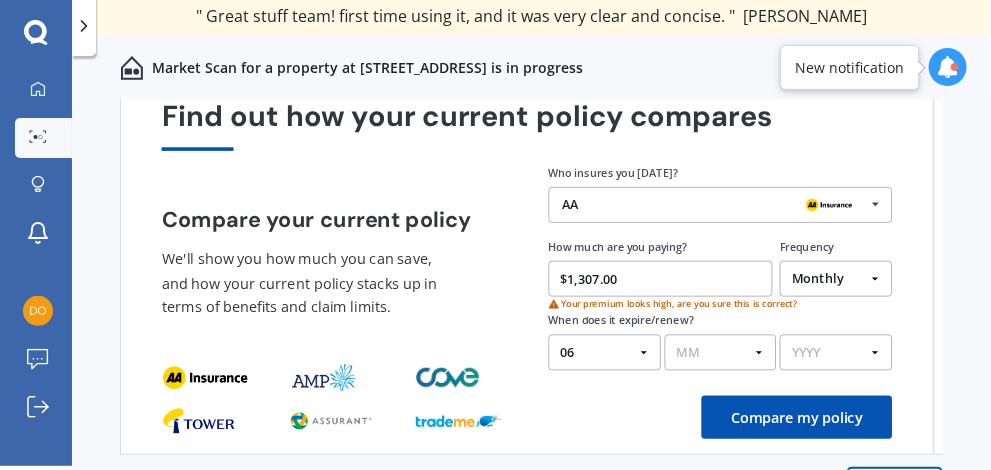 click on "DD 01 02 03 04 05 06 07 08 09 10 11 12 13 14 15 16 17 18 19 20 21 22 23 24 25 26 27 28 29 30 31" at bounding box center (605, 353) 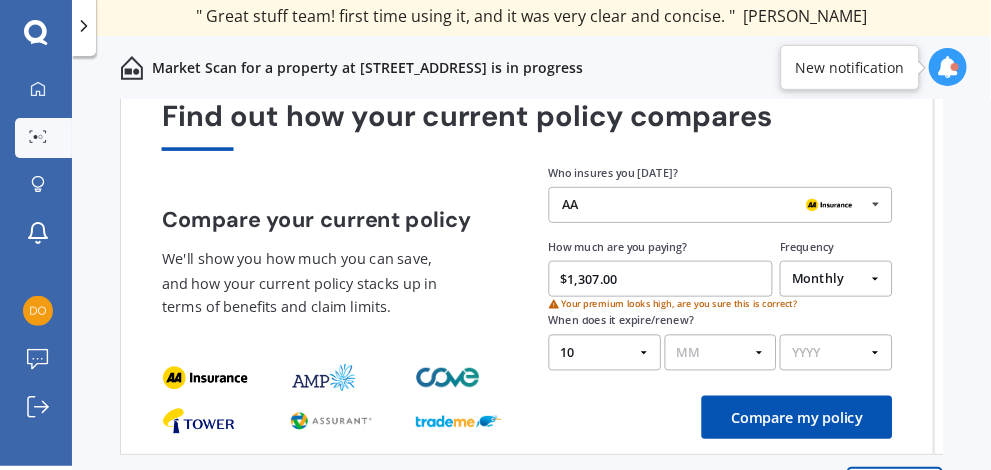 click on "DD 01 02 03 04 05 06 07 08 09 10 11 12 13 14 15 16 17 18 19 20 21 22 23 24 25 26 27 28 29 30 31" at bounding box center (605, 353) 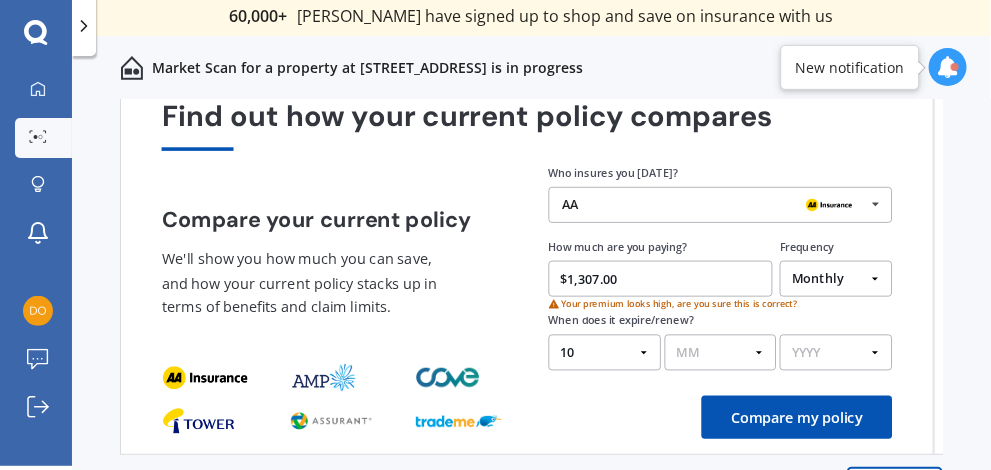 select on "10" 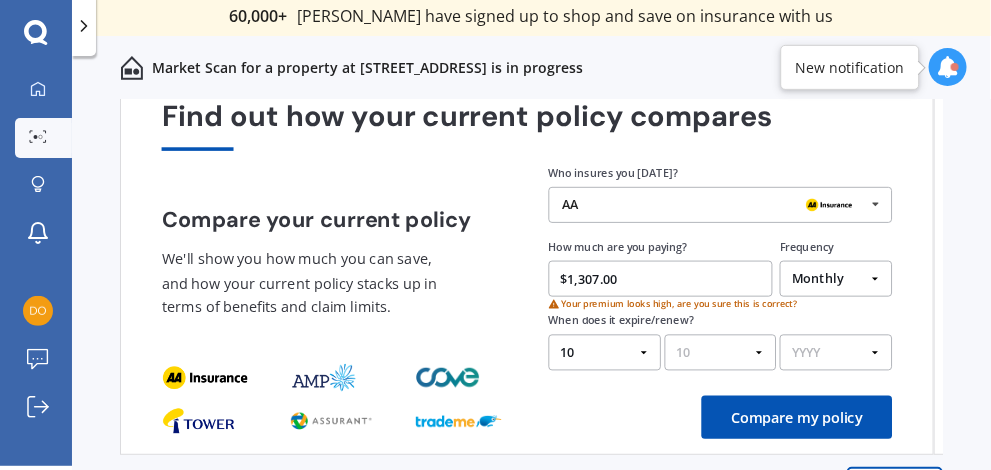 click on "MM 01 02 03 04 05 06 07 08 09 10 11 12" at bounding box center [720, 353] 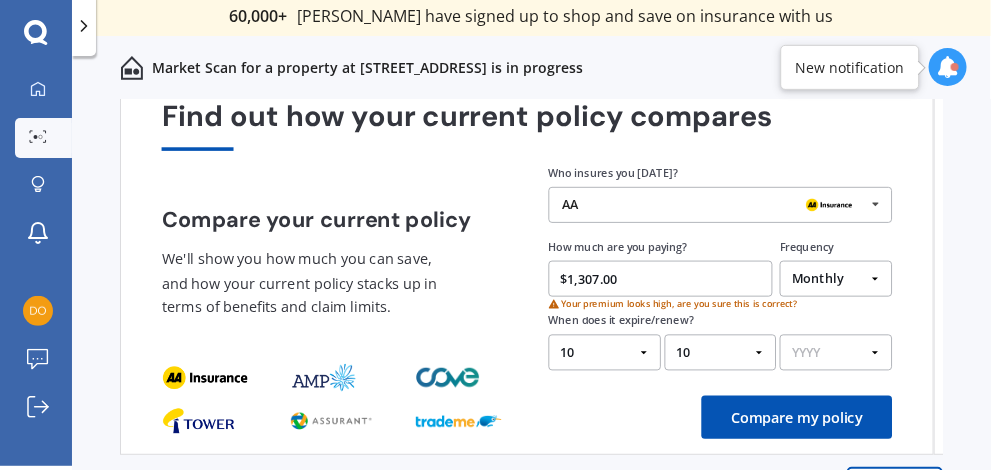 click on "YYYY 2026 2025 2024" at bounding box center (836, 353) 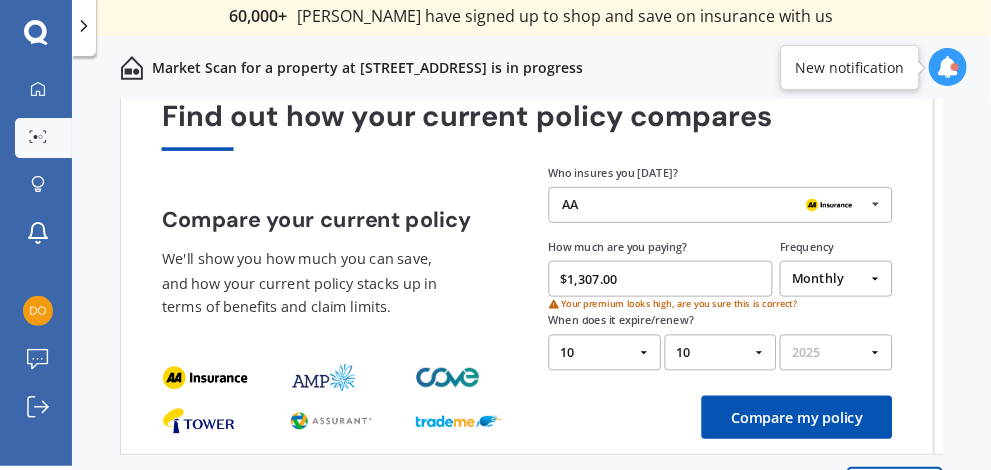 click on "YYYY 2026 2025 2024" at bounding box center (836, 353) 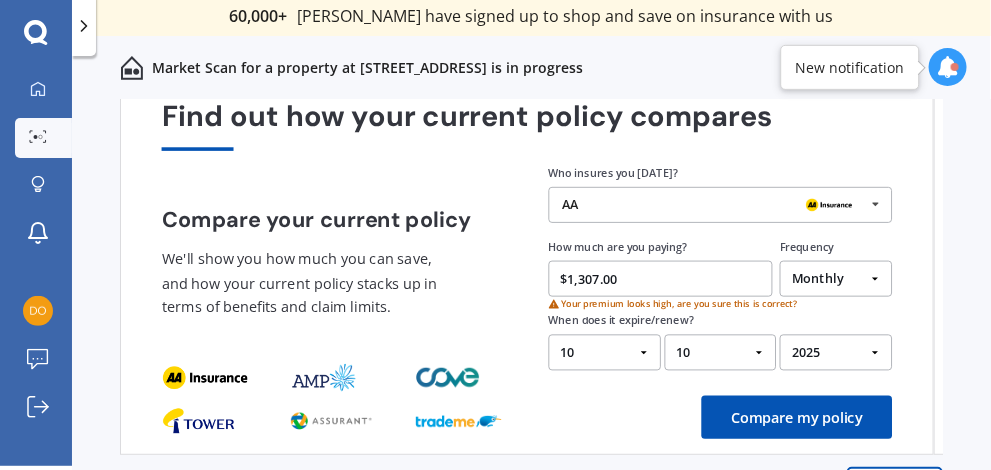 click on "Compare my policy" at bounding box center (797, 417) 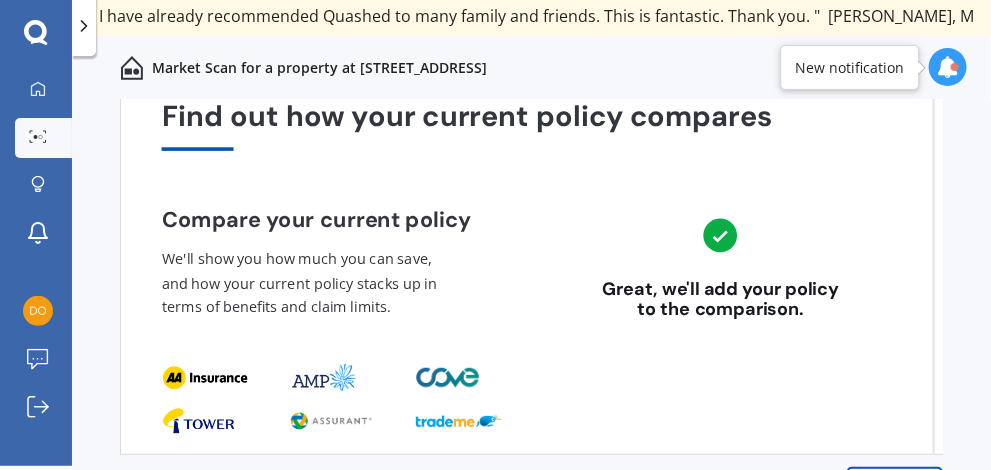 scroll, scrollTop: 160, scrollLeft: 0, axis: vertical 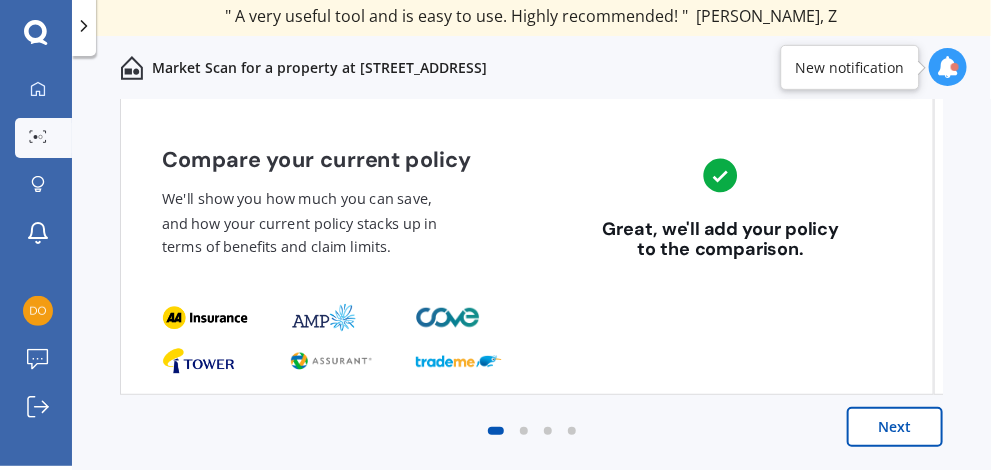 click on "Next" at bounding box center (895, 427) 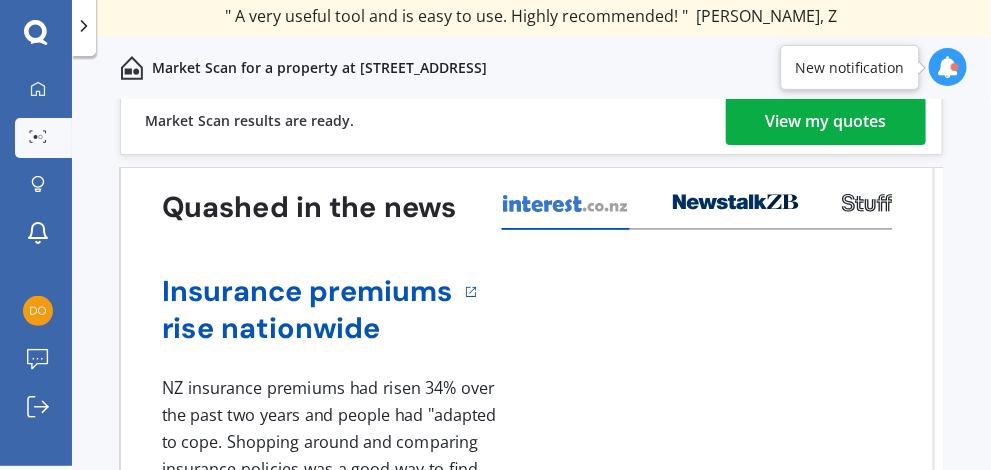 scroll, scrollTop: 0, scrollLeft: 0, axis: both 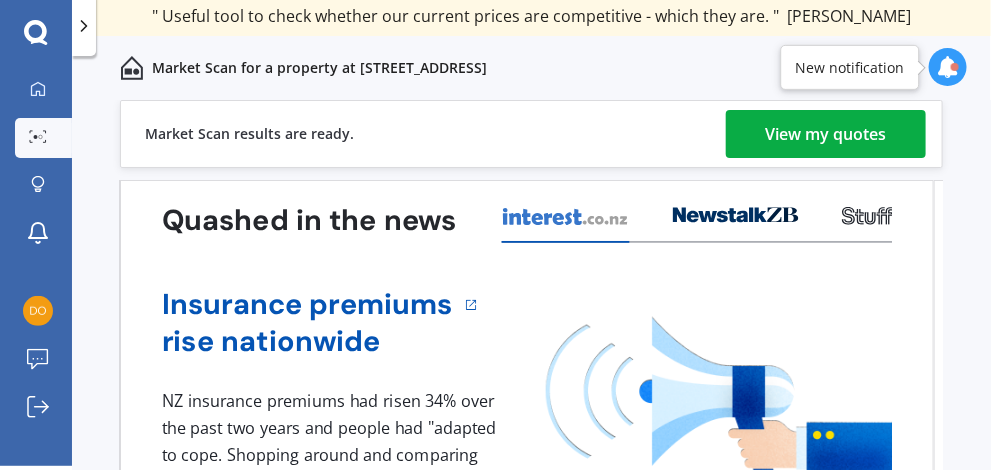 click on "View my quotes" at bounding box center [826, 134] 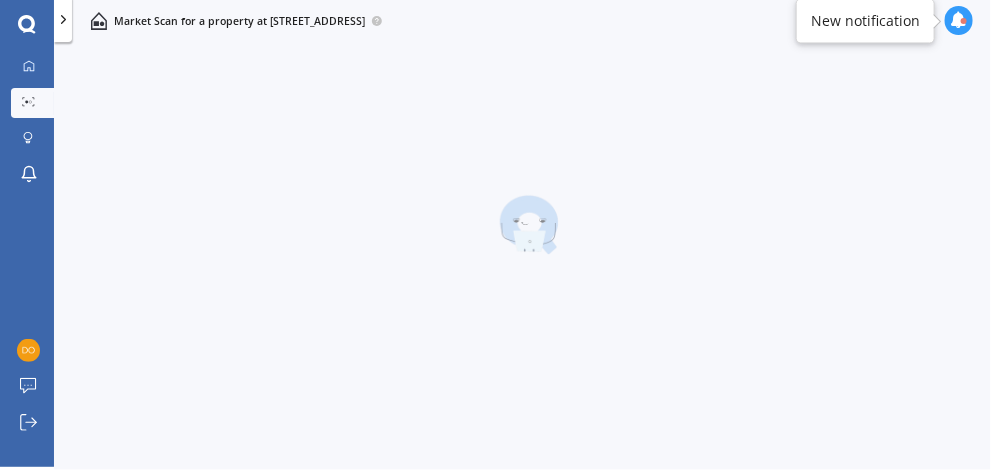 scroll, scrollTop: 4, scrollLeft: 0, axis: vertical 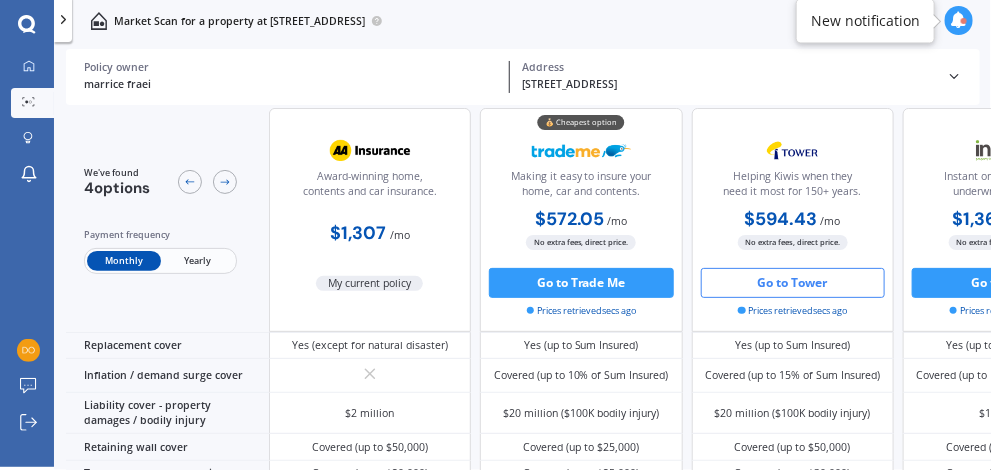 click on "Go to Tower" at bounding box center [793, 283] 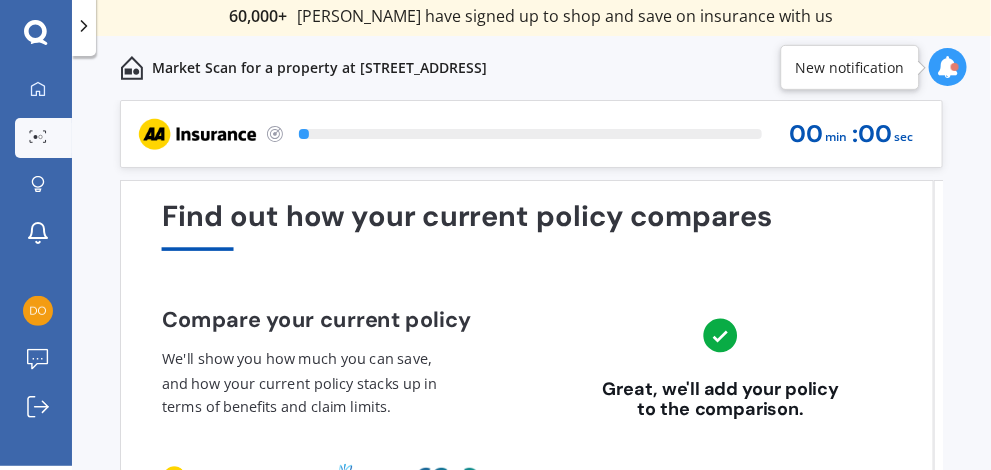 scroll, scrollTop: 4, scrollLeft: 0, axis: vertical 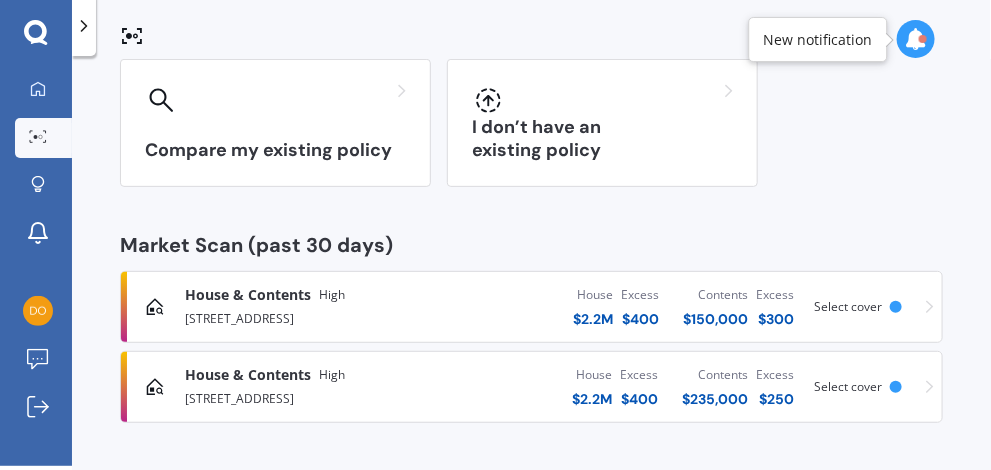 click on "Select cover" at bounding box center [848, 306] 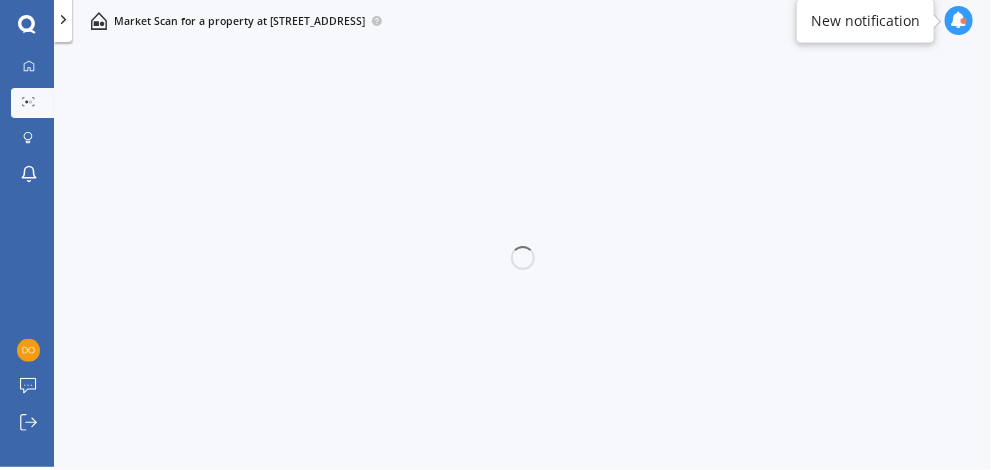 scroll, scrollTop: 4, scrollLeft: 0, axis: vertical 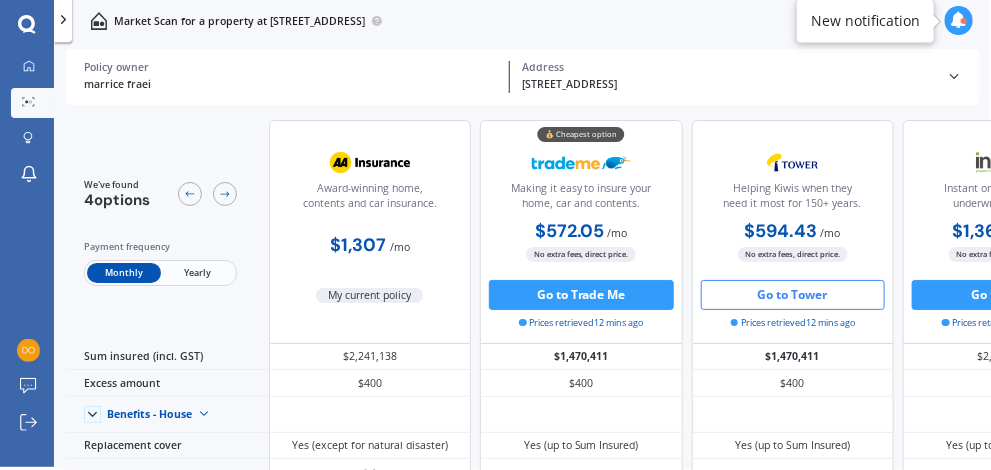click 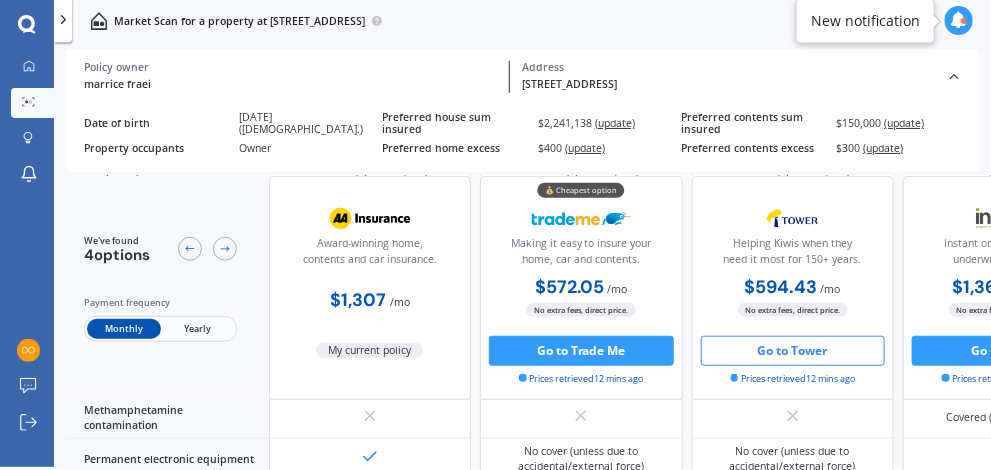 scroll, scrollTop: 666, scrollLeft: 0, axis: vertical 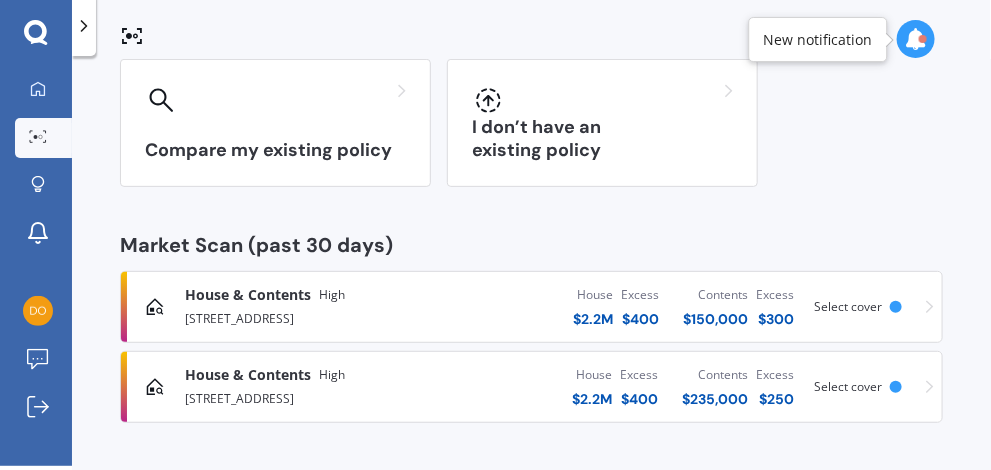click on "Select cover" at bounding box center [848, 306] 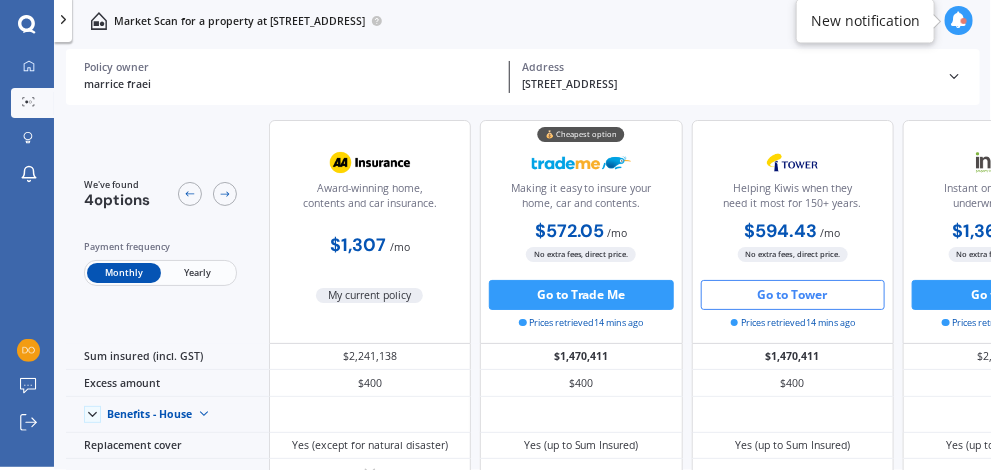 scroll, scrollTop: 4, scrollLeft: 0, axis: vertical 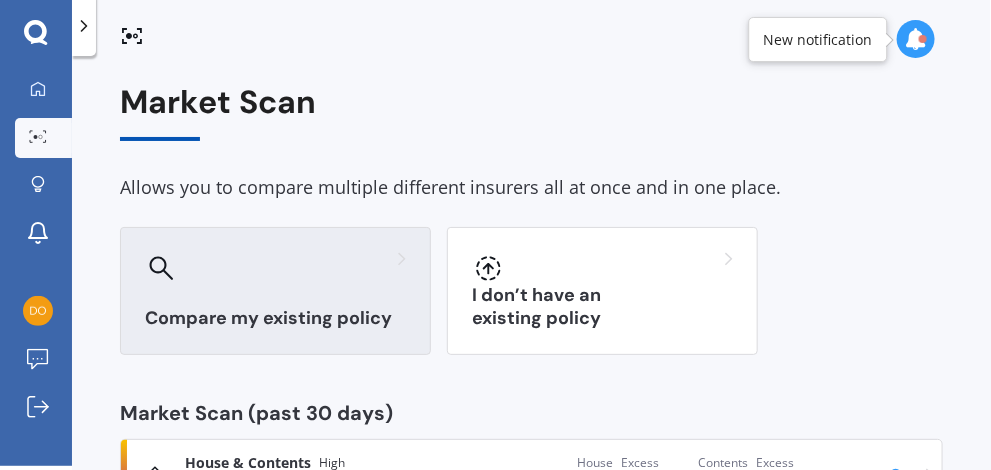 click at bounding box center (275, 268) 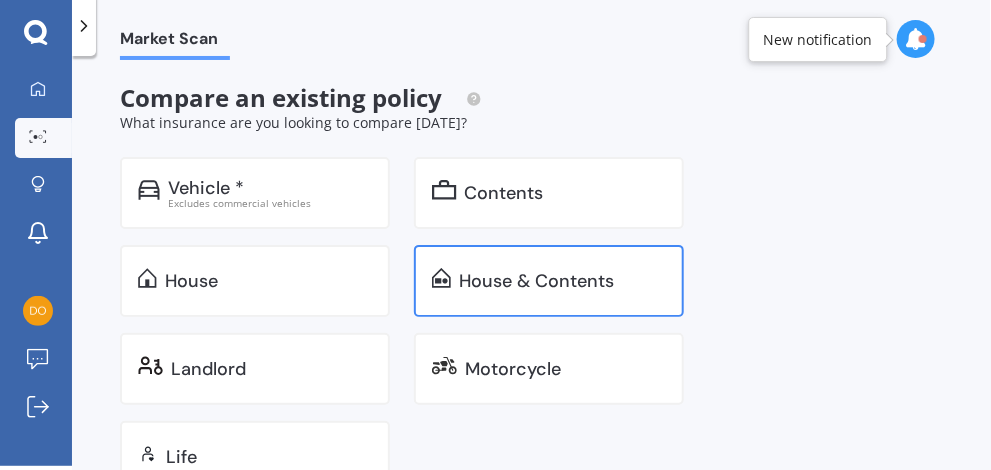 click on "House & Contents" at bounding box center [549, 281] 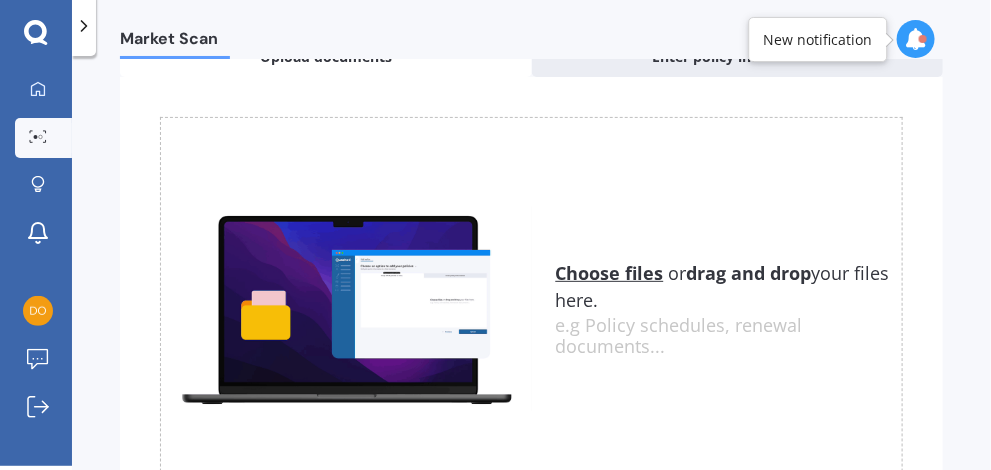 scroll, scrollTop: 283, scrollLeft: 0, axis: vertical 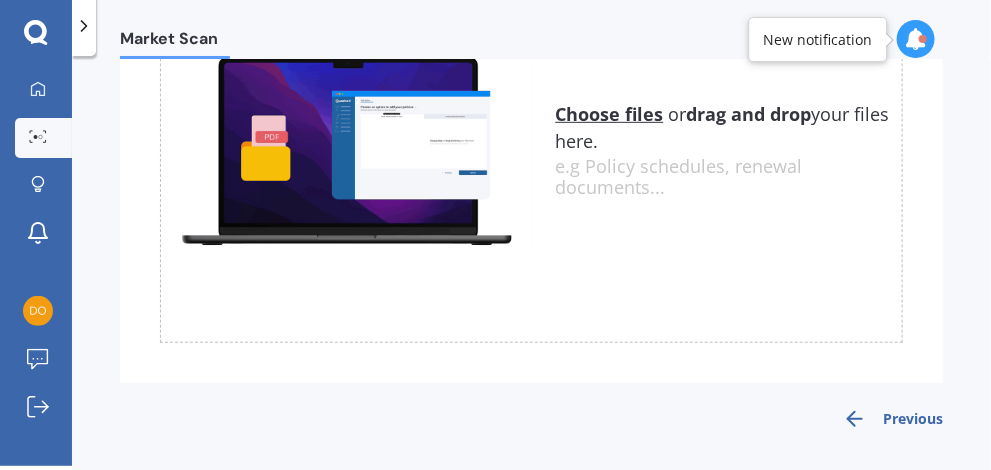 click on "Previous" at bounding box center (893, 419) 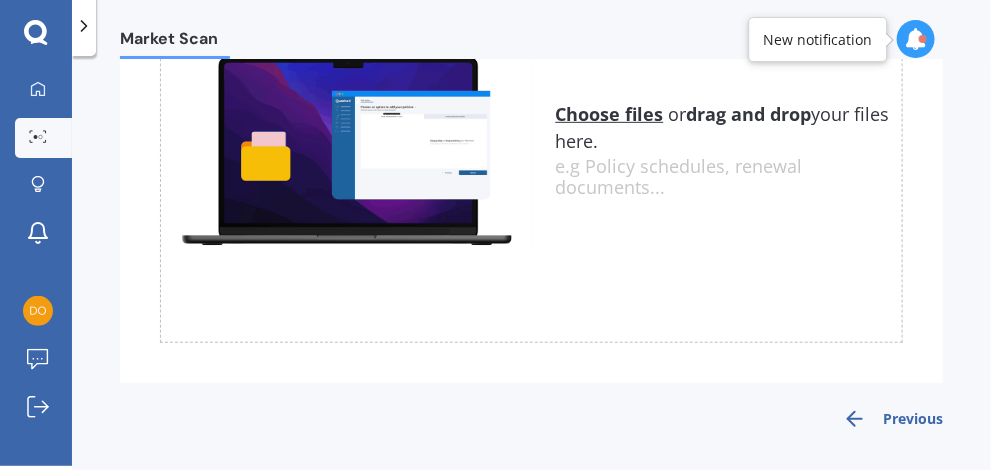 scroll, scrollTop: 134, scrollLeft: 0, axis: vertical 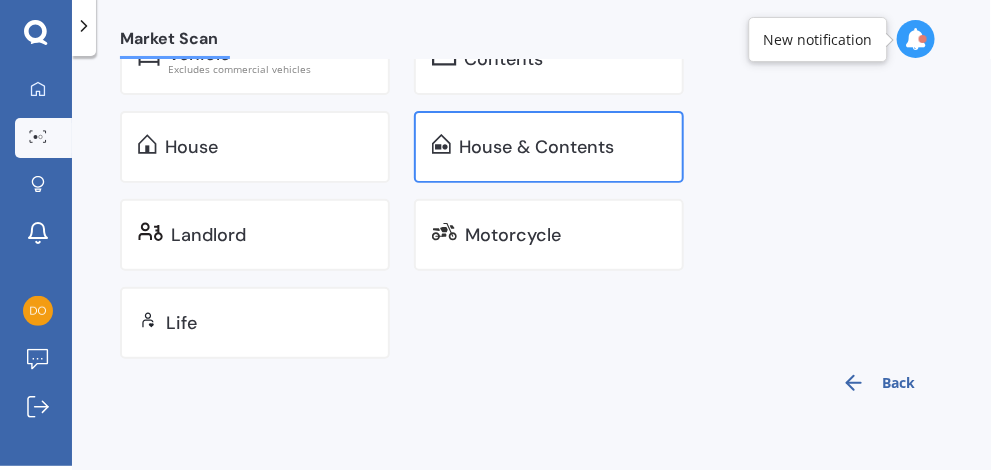 click on "House & Contents" at bounding box center [536, 147] 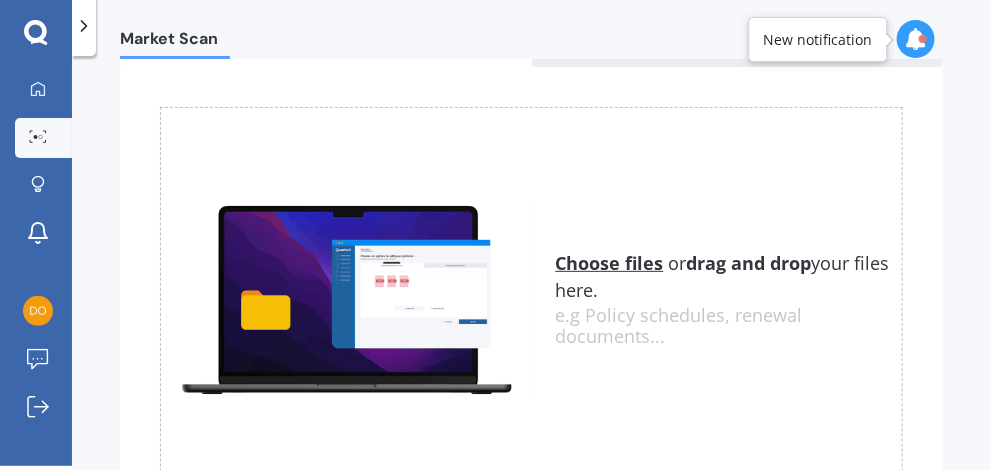 click on "Choose files   or  drag and drop  your files here. Choose files or photos e.g Policy schedules, renewal documents..." at bounding box center (531, 299) 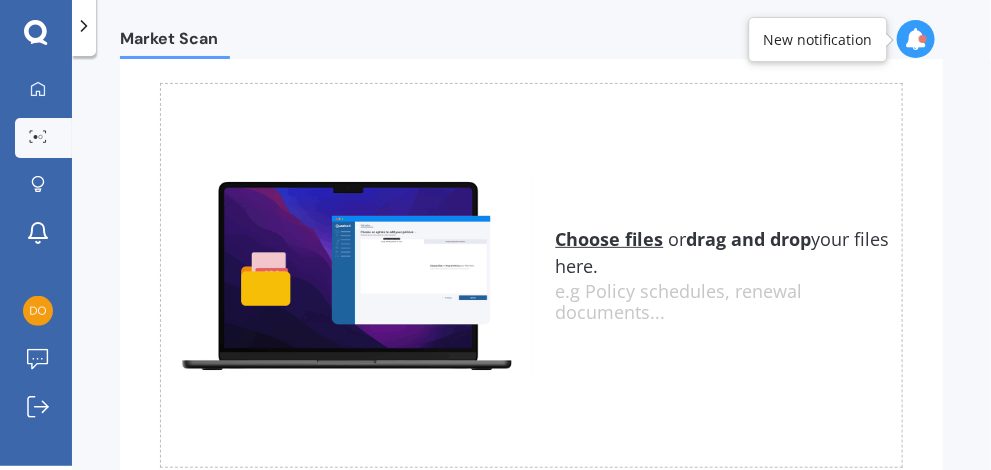 scroll, scrollTop: 0, scrollLeft: 0, axis: both 